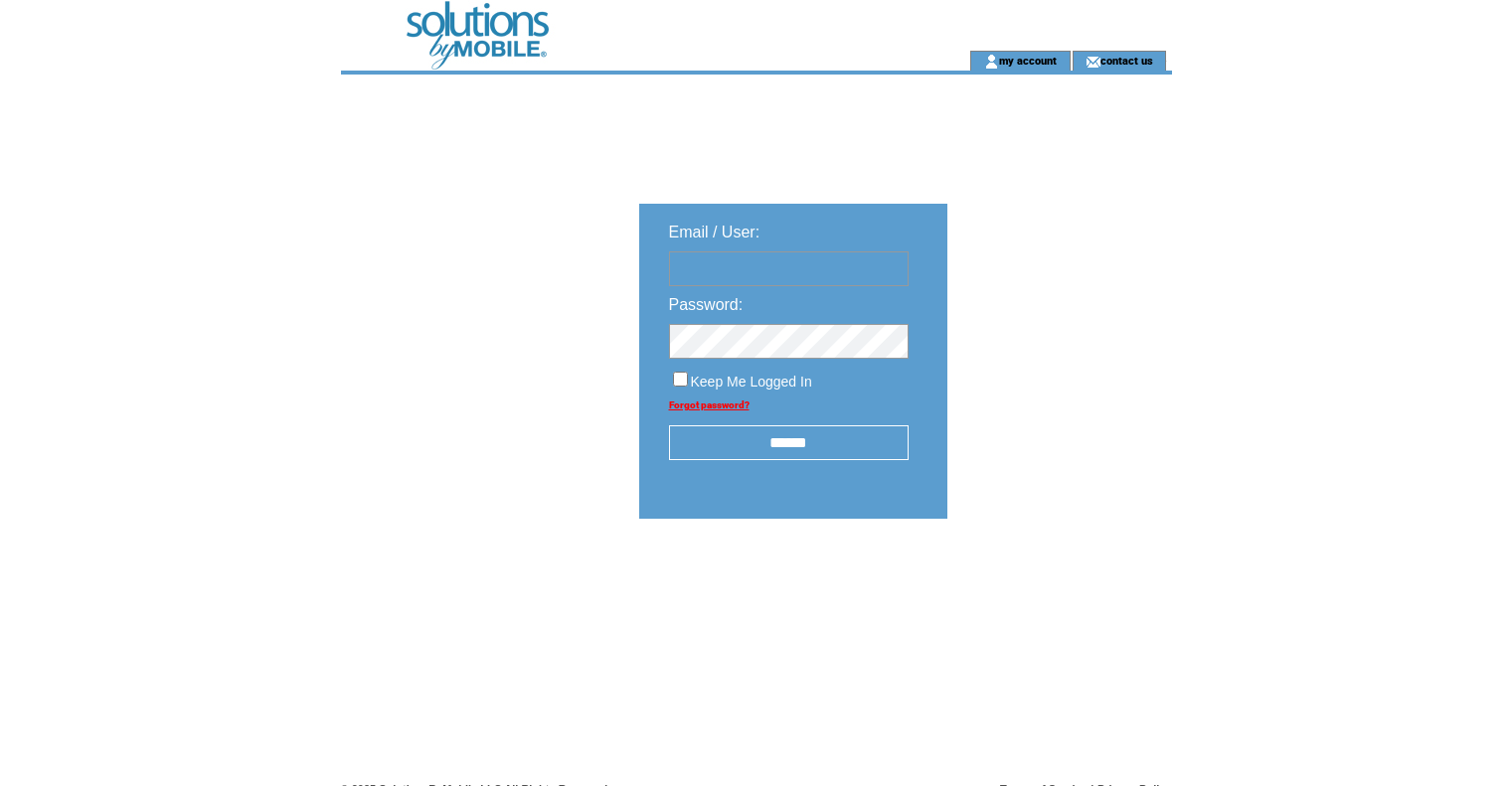 scroll, scrollTop: 0, scrollLeft: 0, axis: both 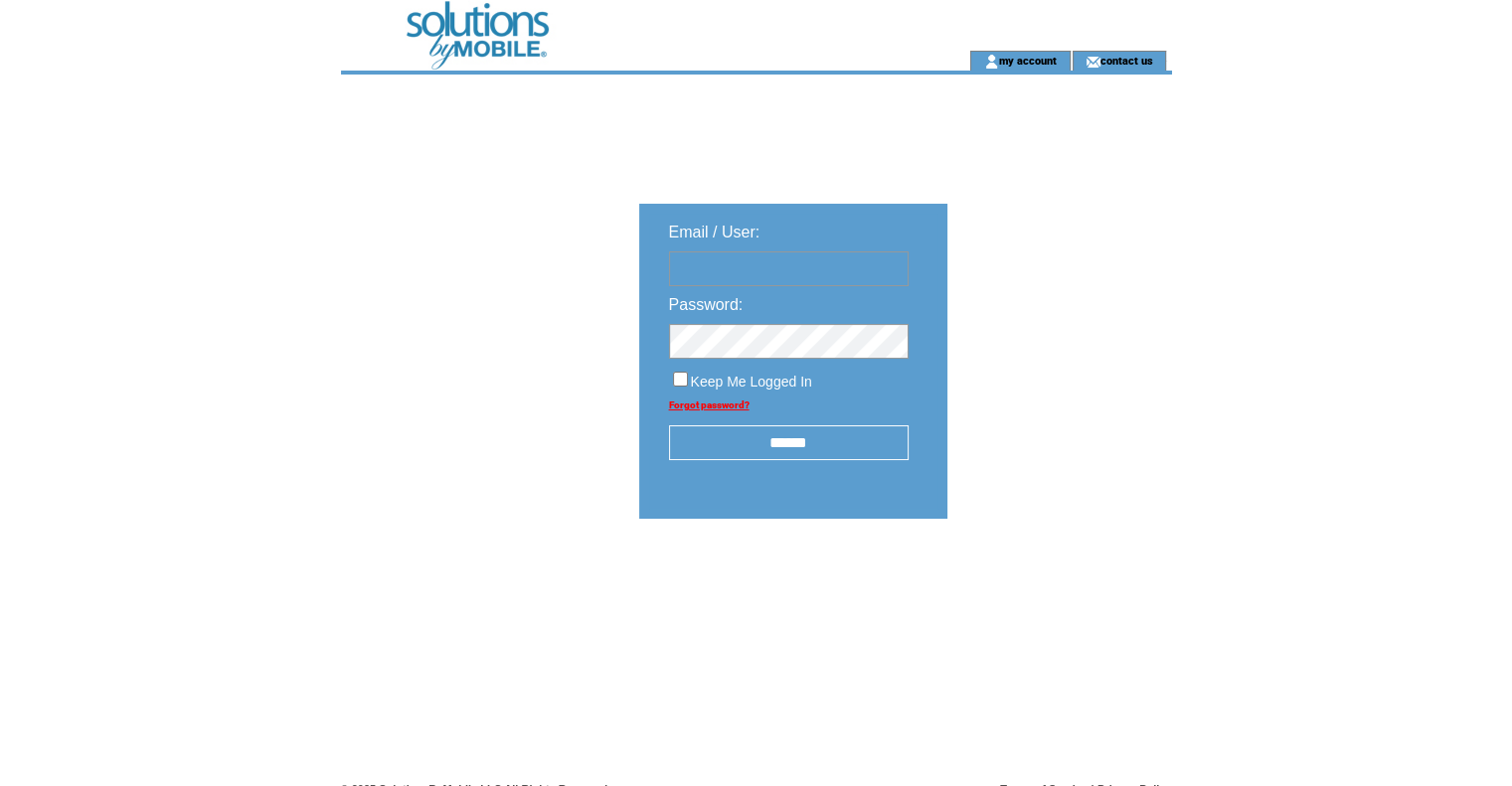 type on "**********" 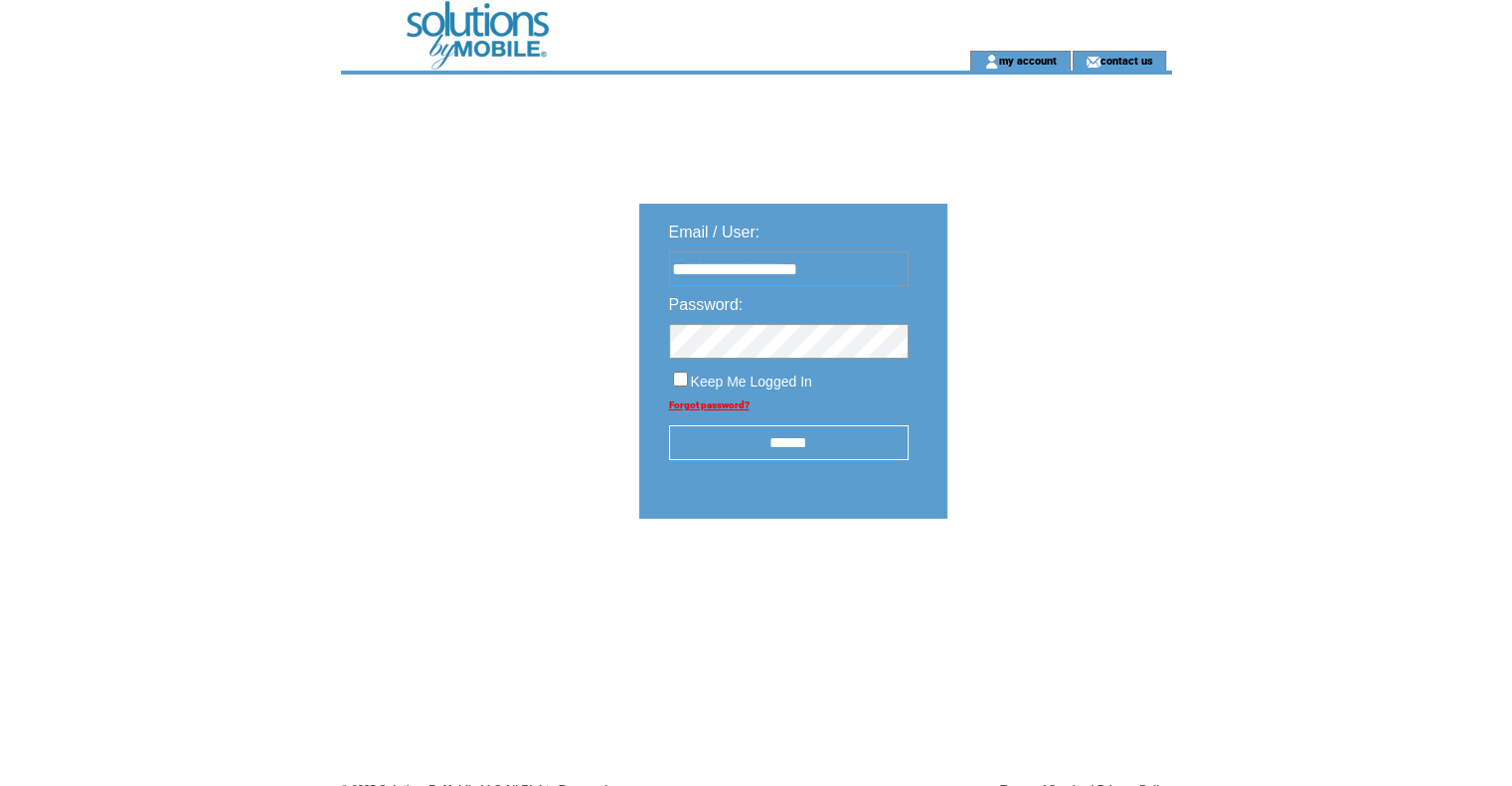 click on "******" at bounding box center (788, 442) 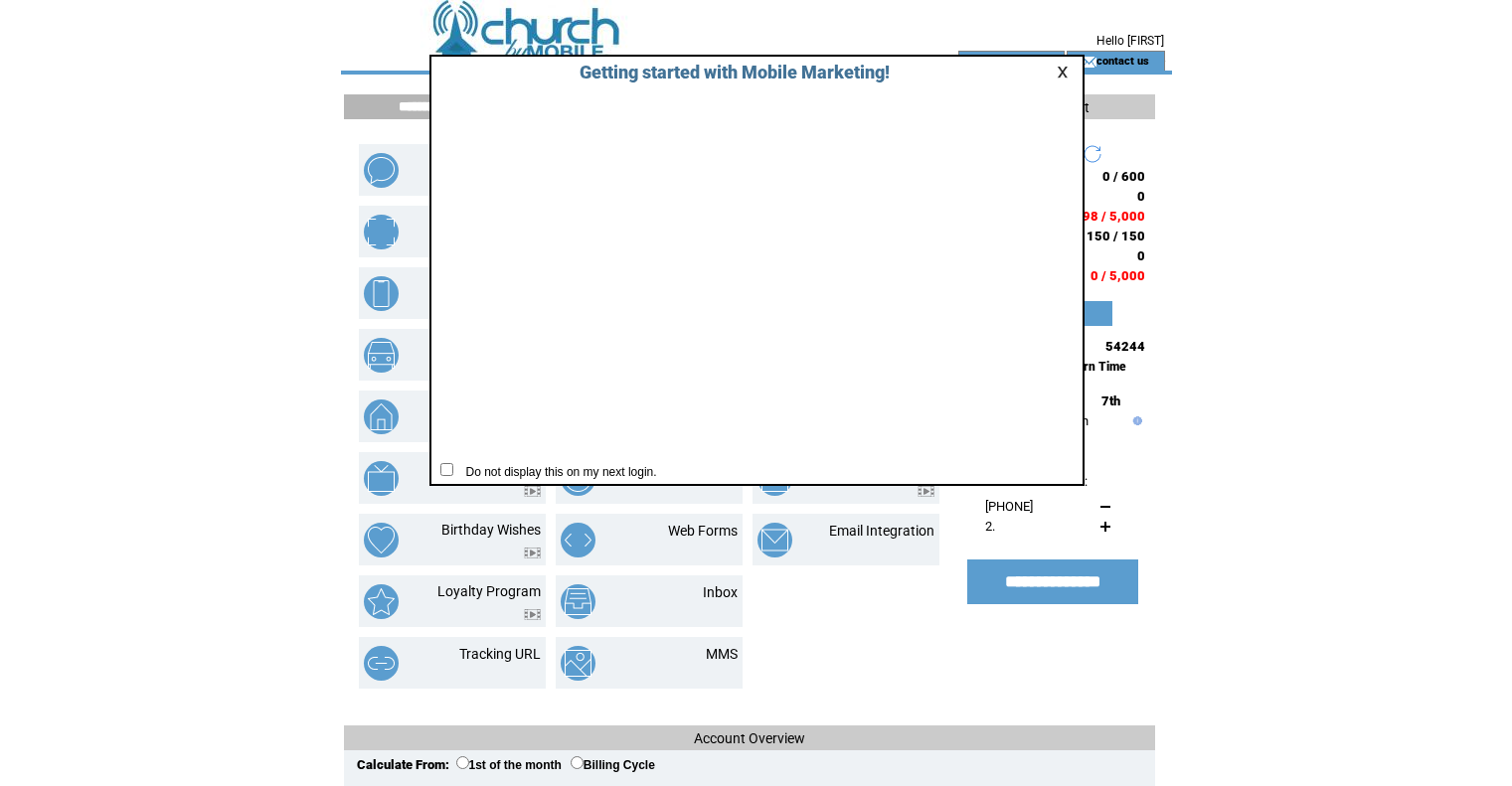 scroll, scrollTop: 0, scrollLeft: 0, axis: both 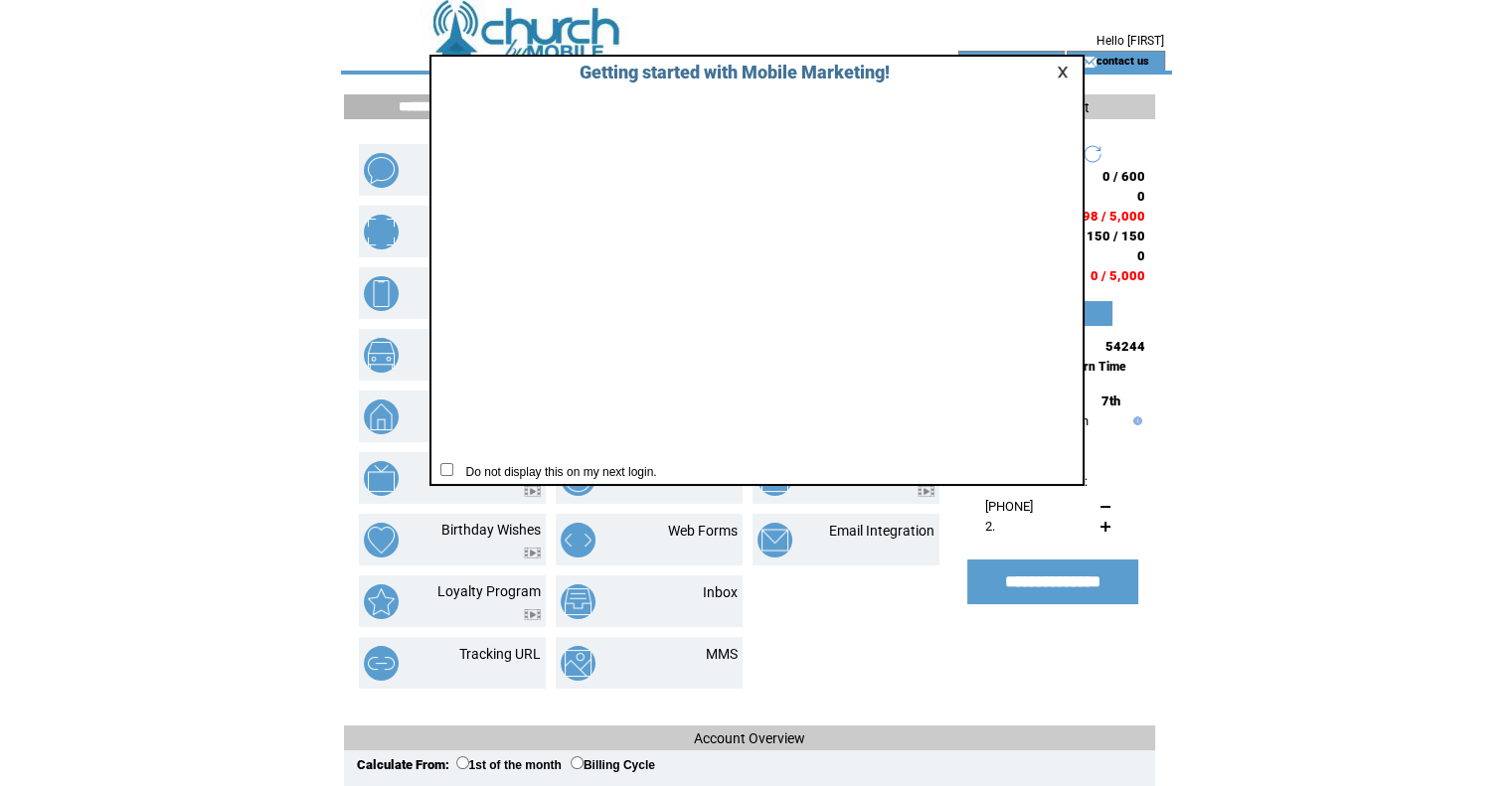 click at bounding box center [1066, 72] 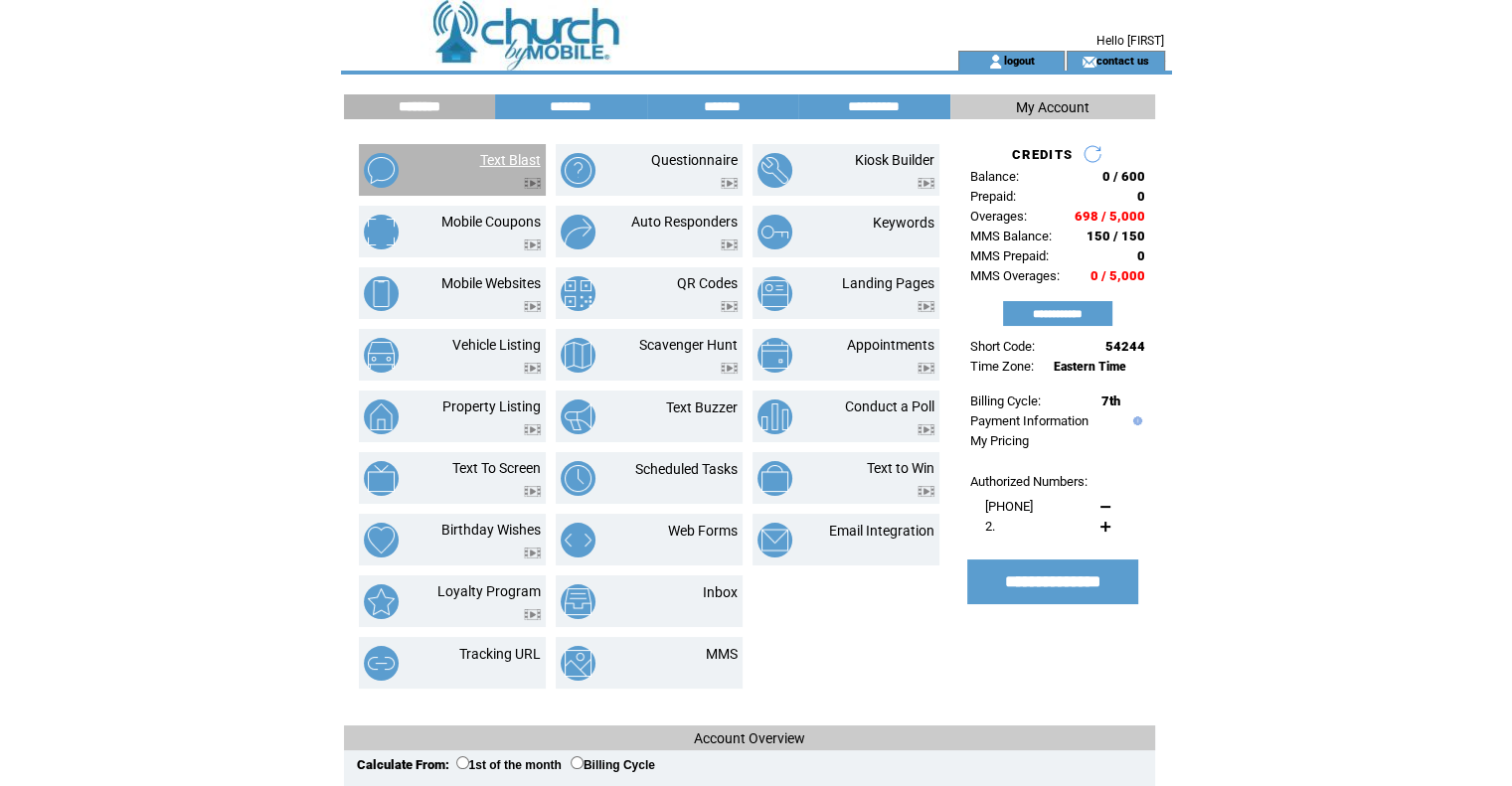 click on "Text Blast" at bounding box center (510, 160) 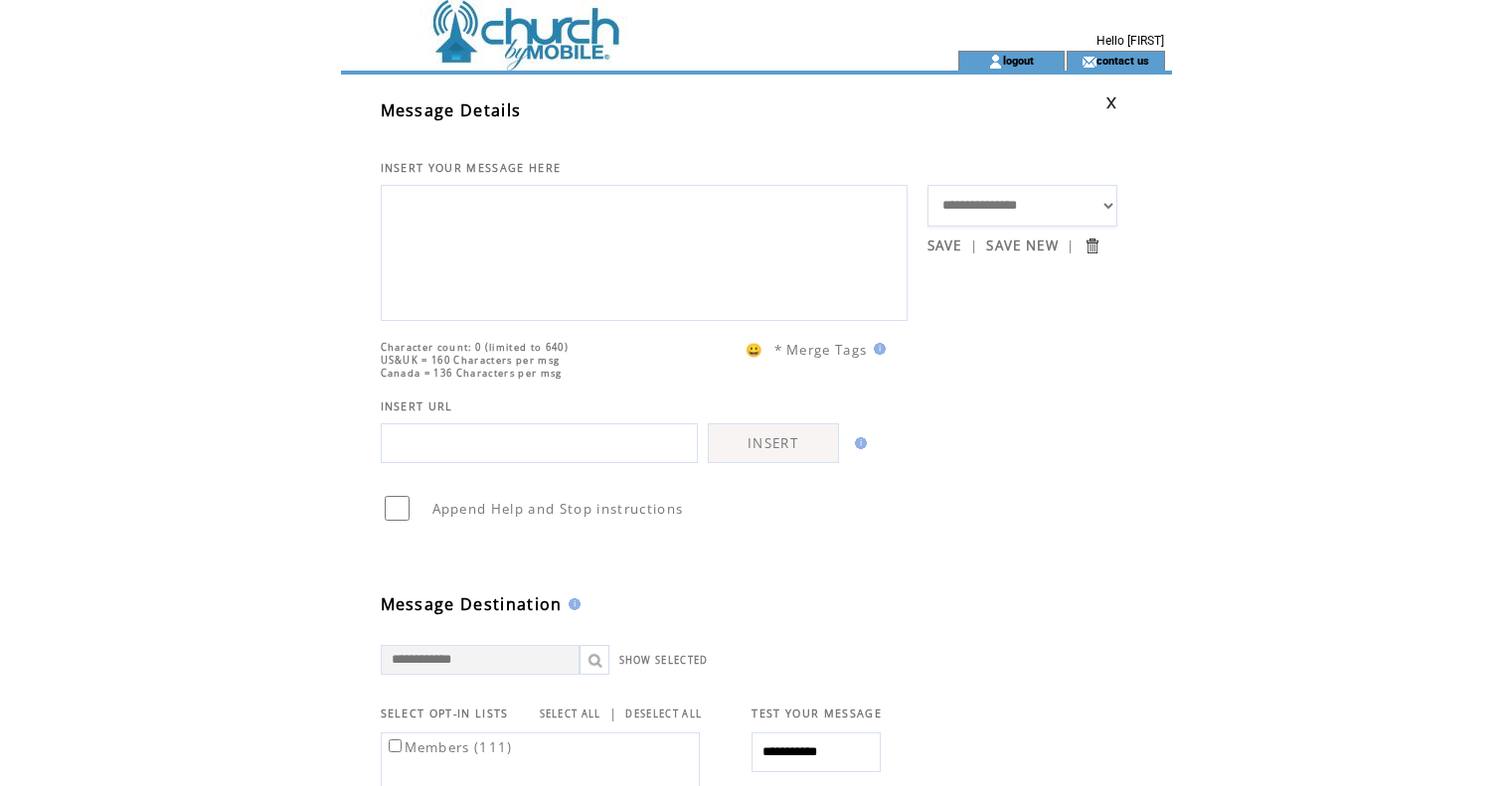 scroll, scrollTop: 0, scrollLeft: 0, axis: both 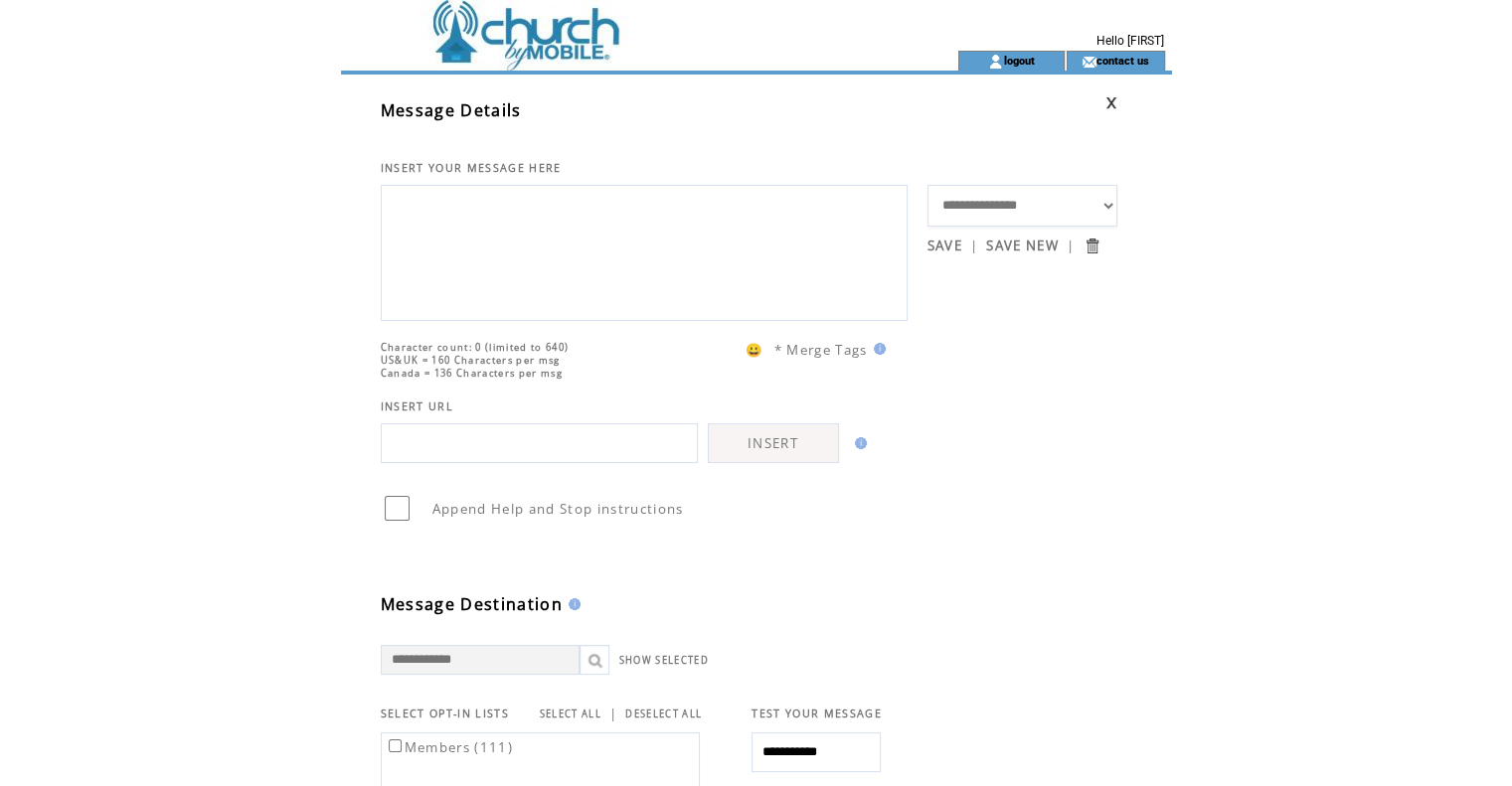 click at bounding box center (644, 250) 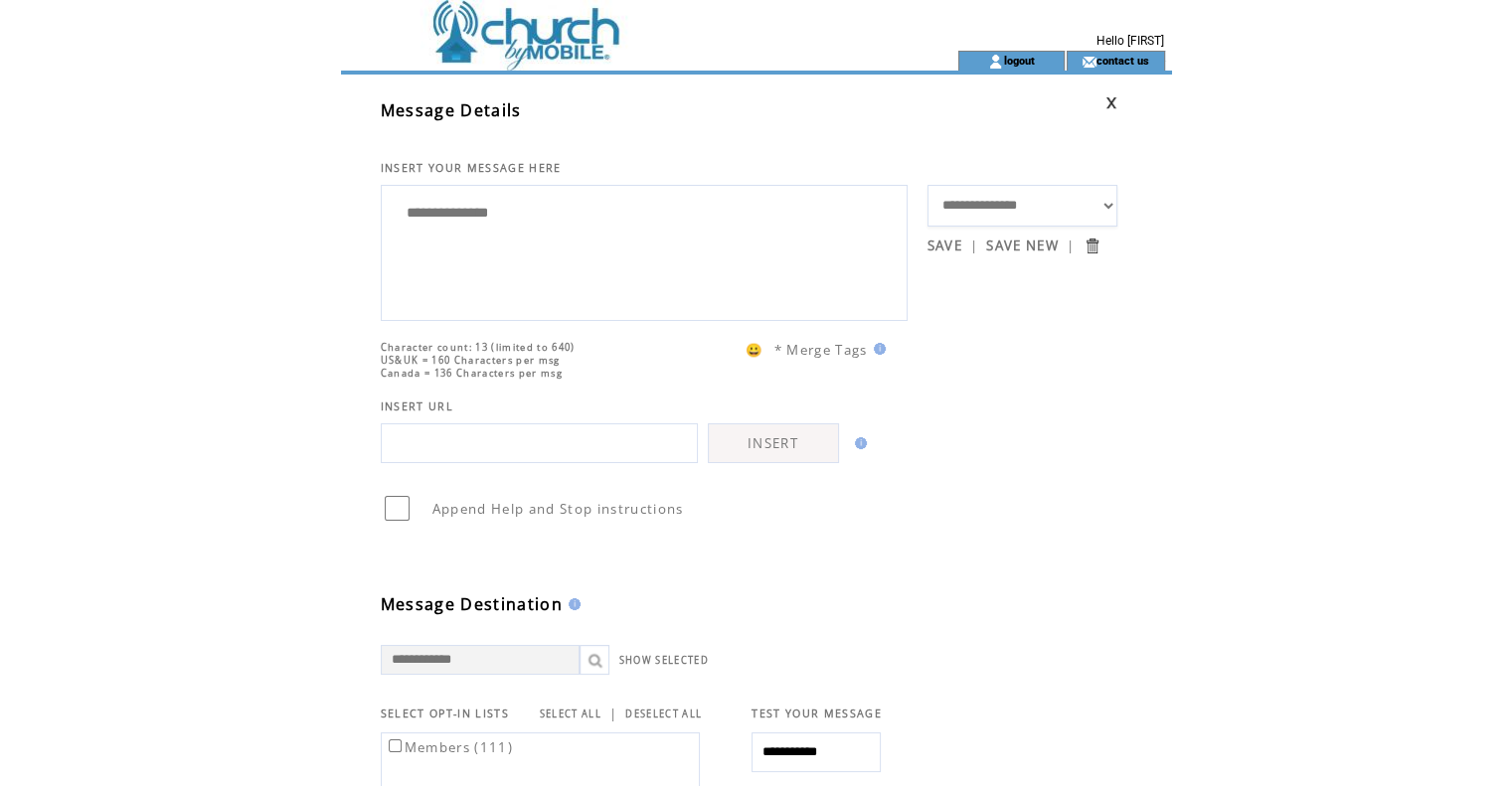 paste on "**********" 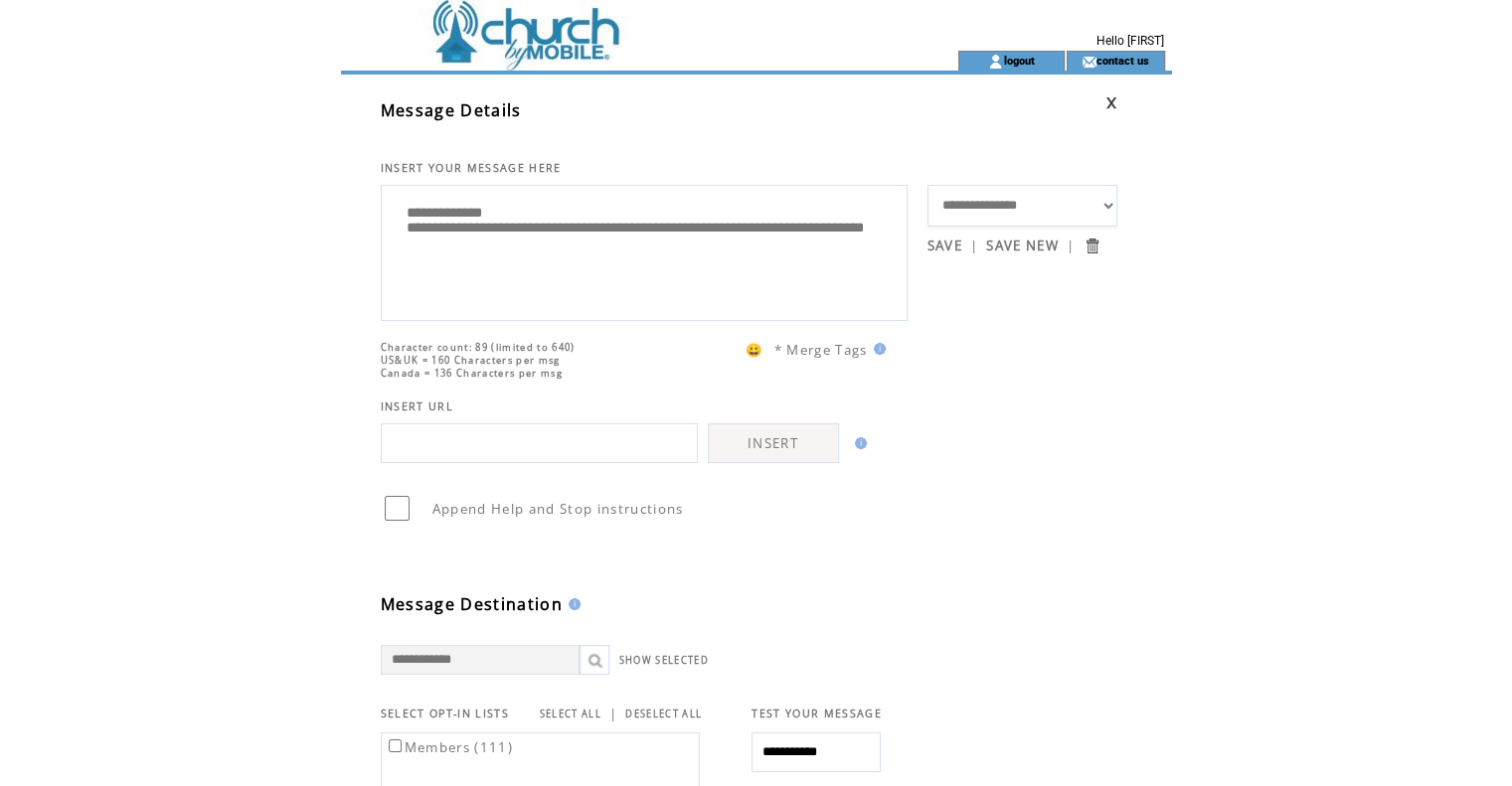 click on "**********" at bounding box center [644, 250] 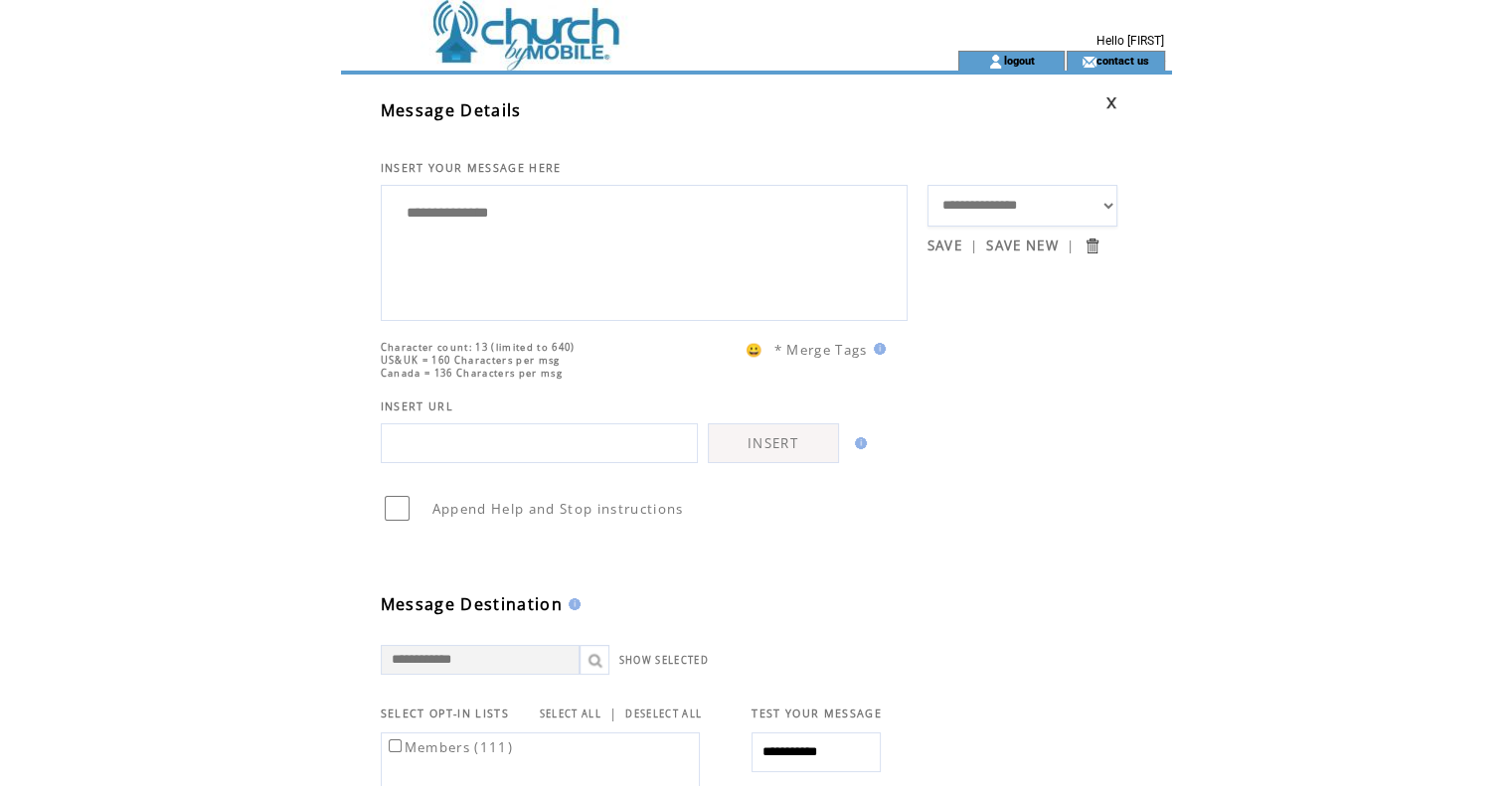 click at bounding box center (539, 443) 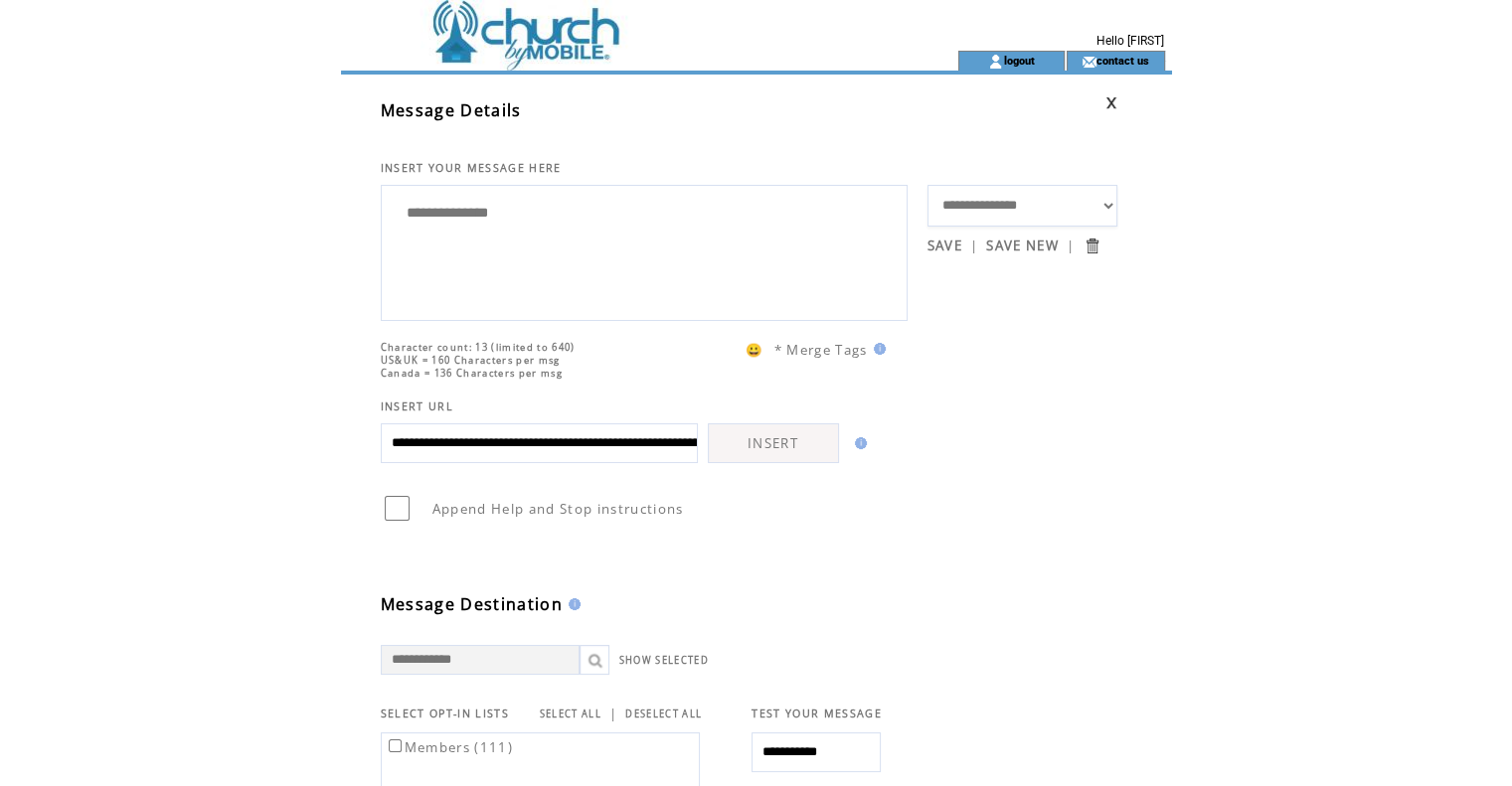 scroll, scrollTop: 0, scrollLeft: 329, axis: horizontal 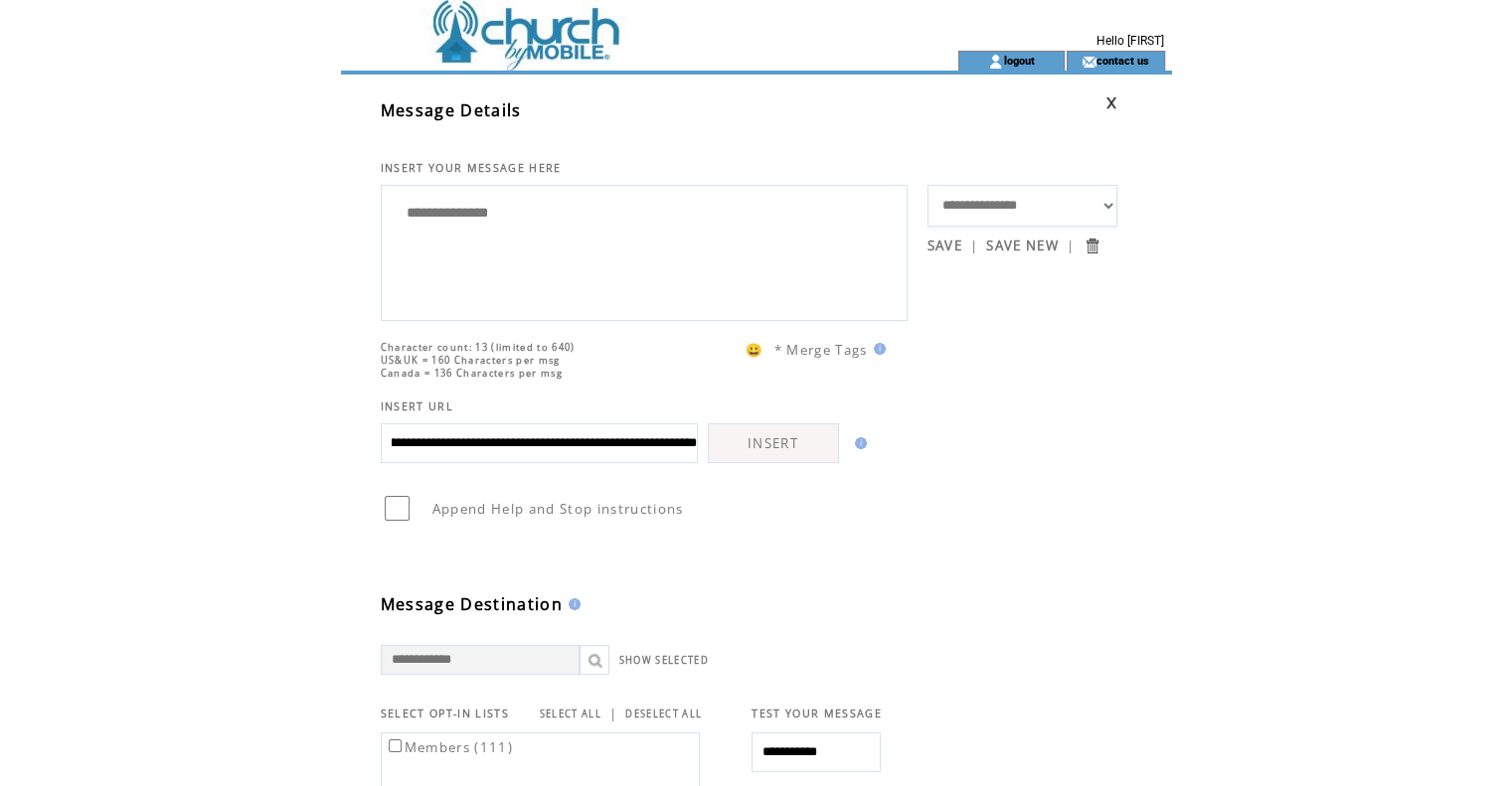 type on "**********" 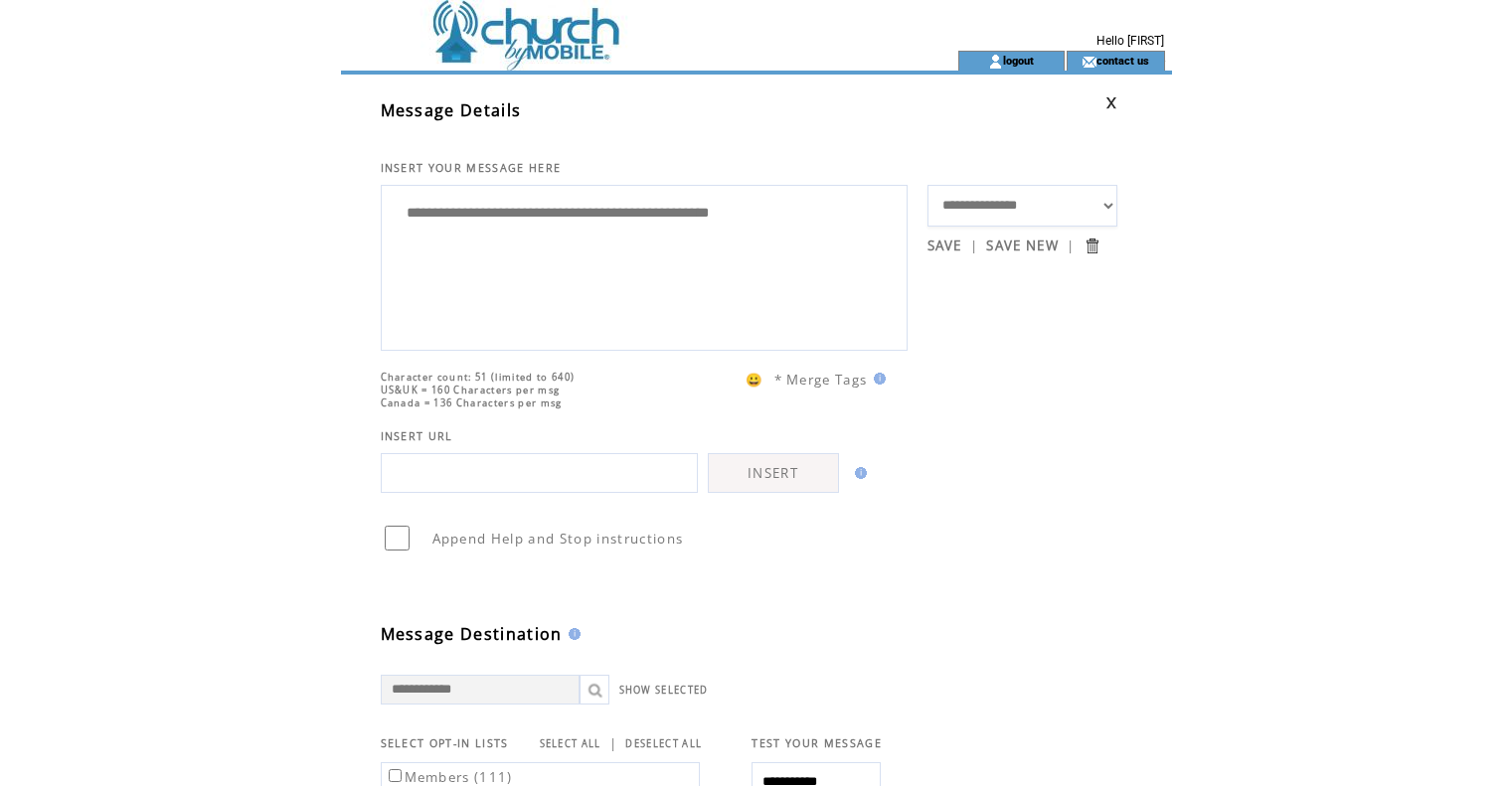 scroll, scrollTop: 0, scrollLeft: 0, axis: both 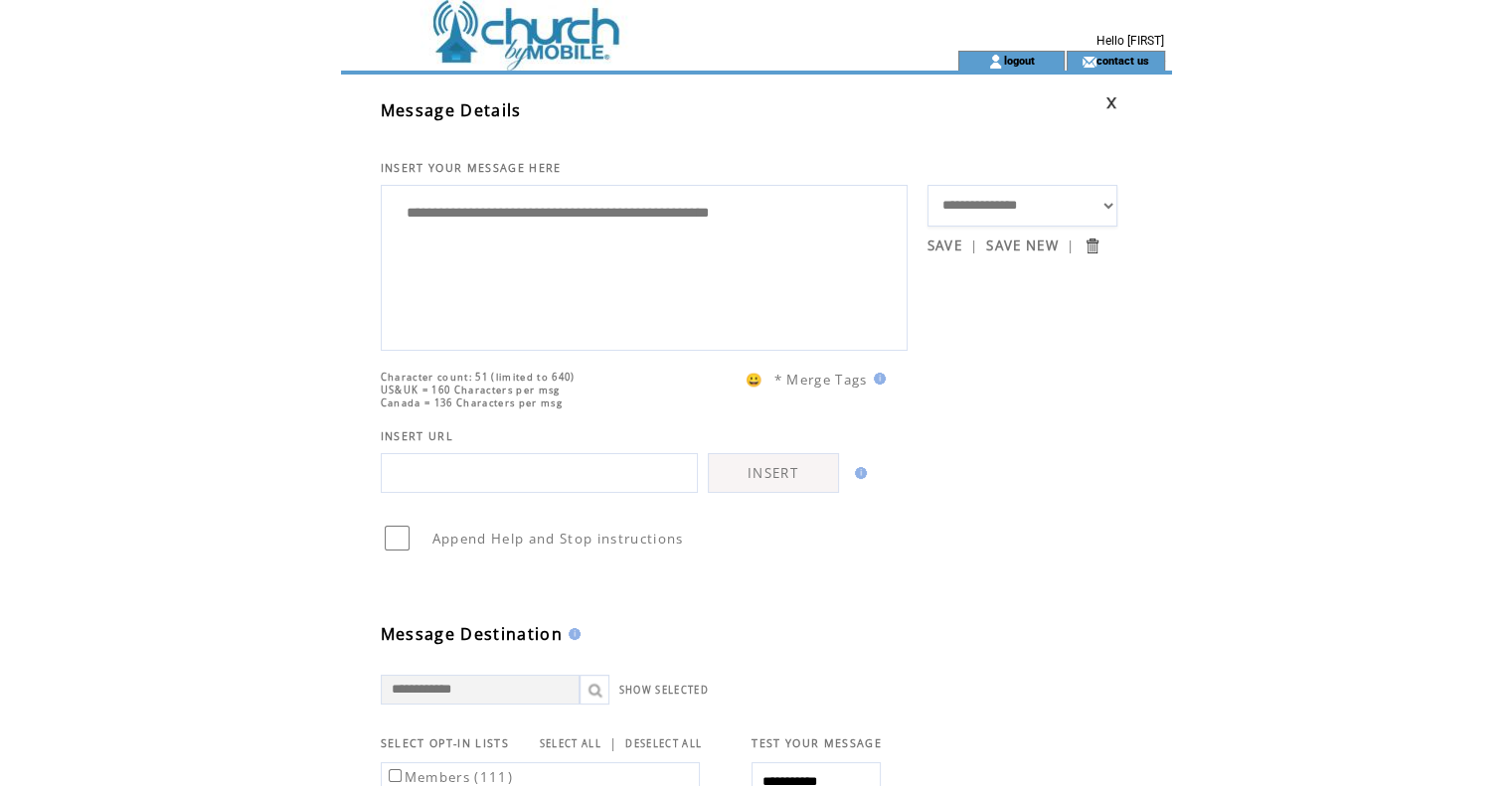 click on "**********" at bounding box center [644, 265] 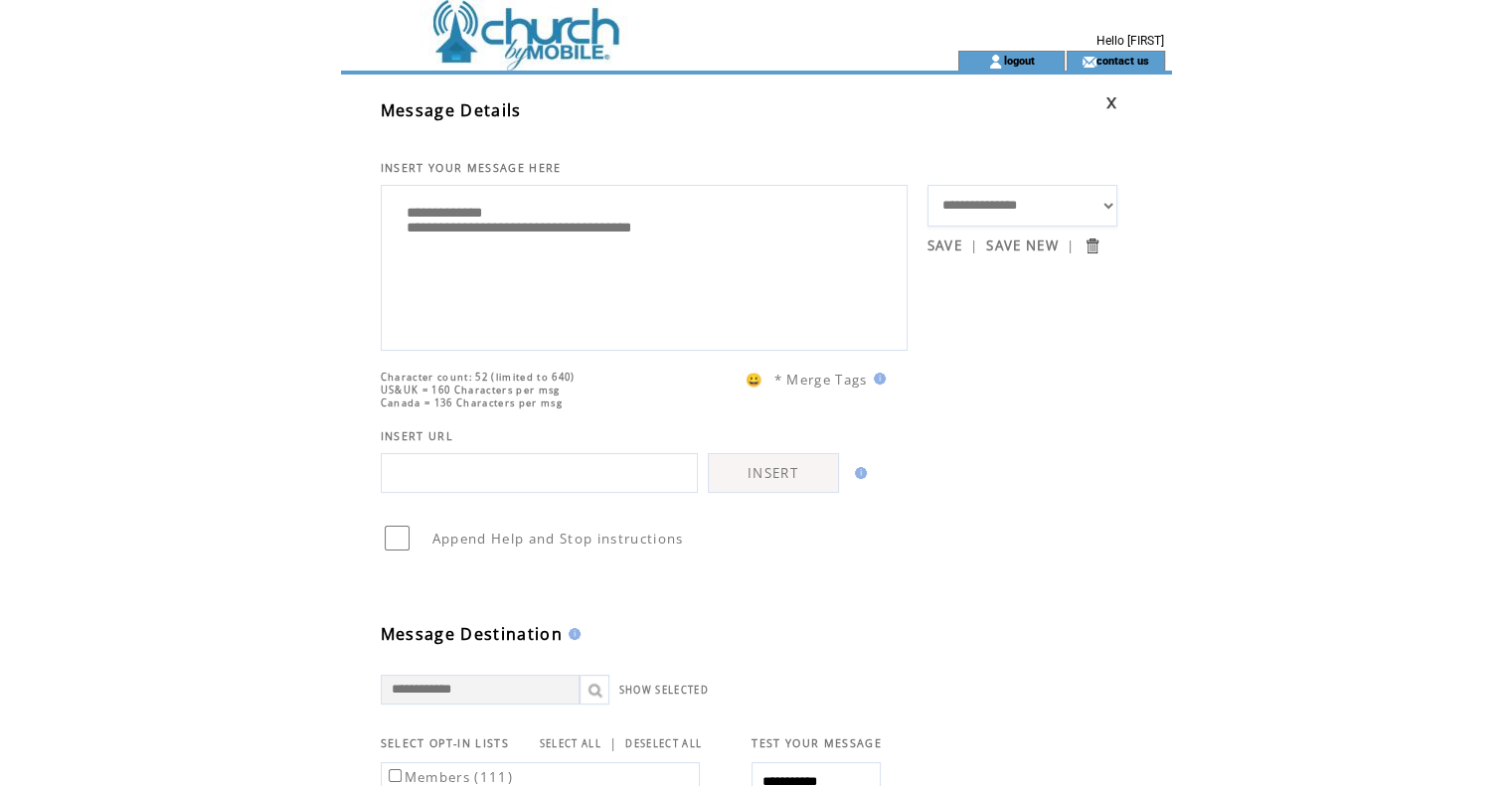 click on "**********" at bounding box center (644, 265) 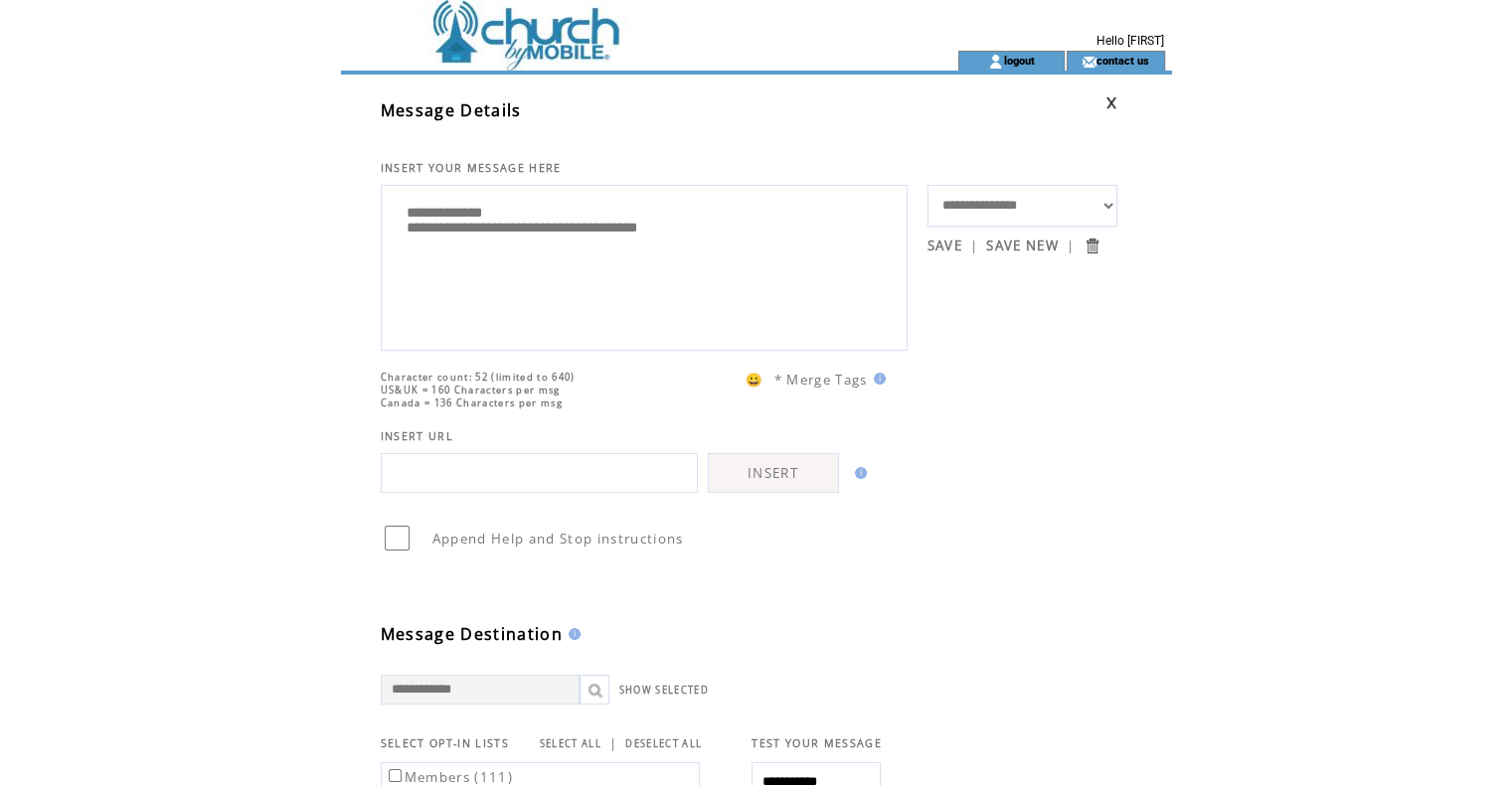 paste on "**********" 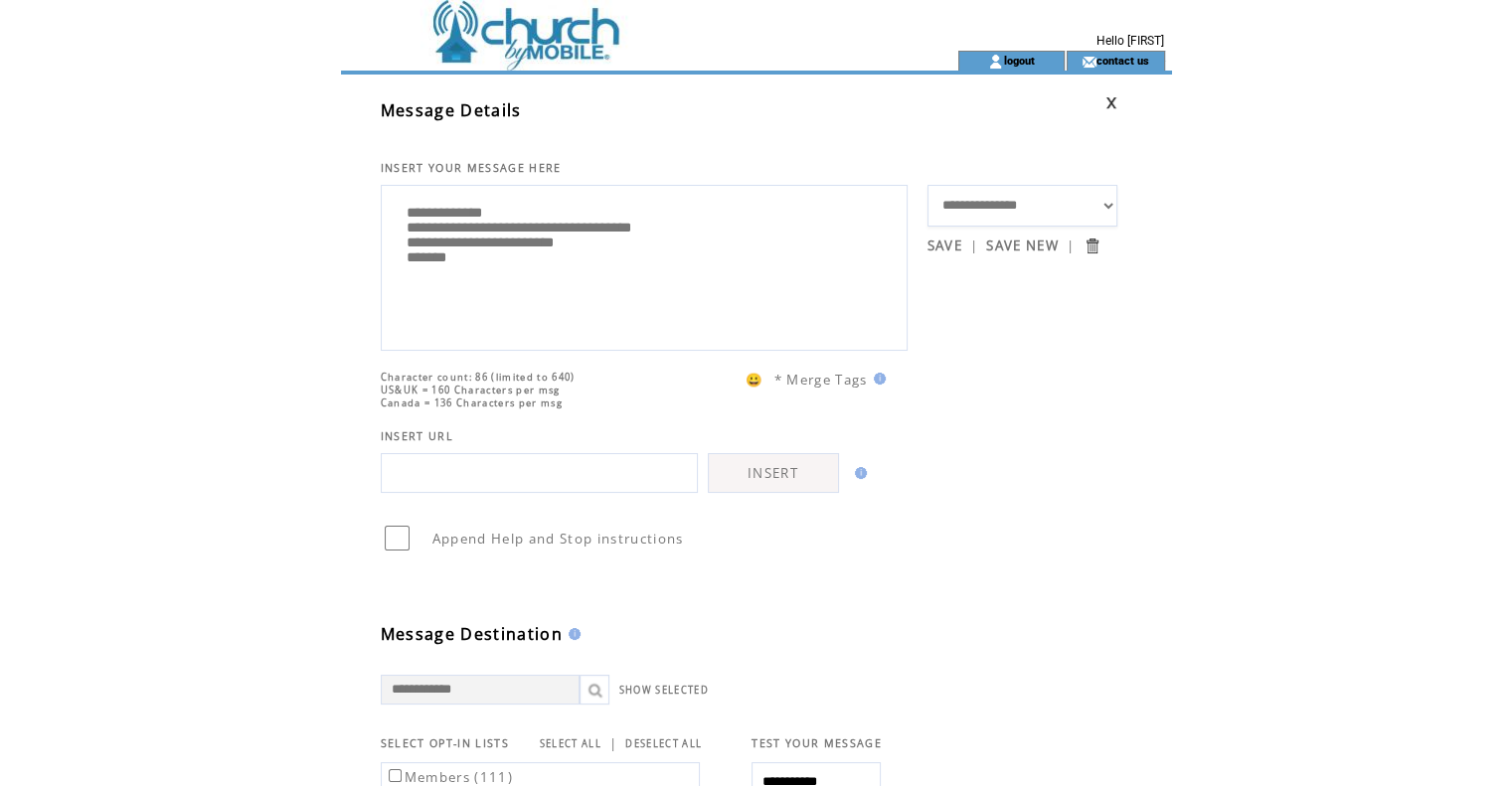click on "**********" at bounding box center [644, 265] 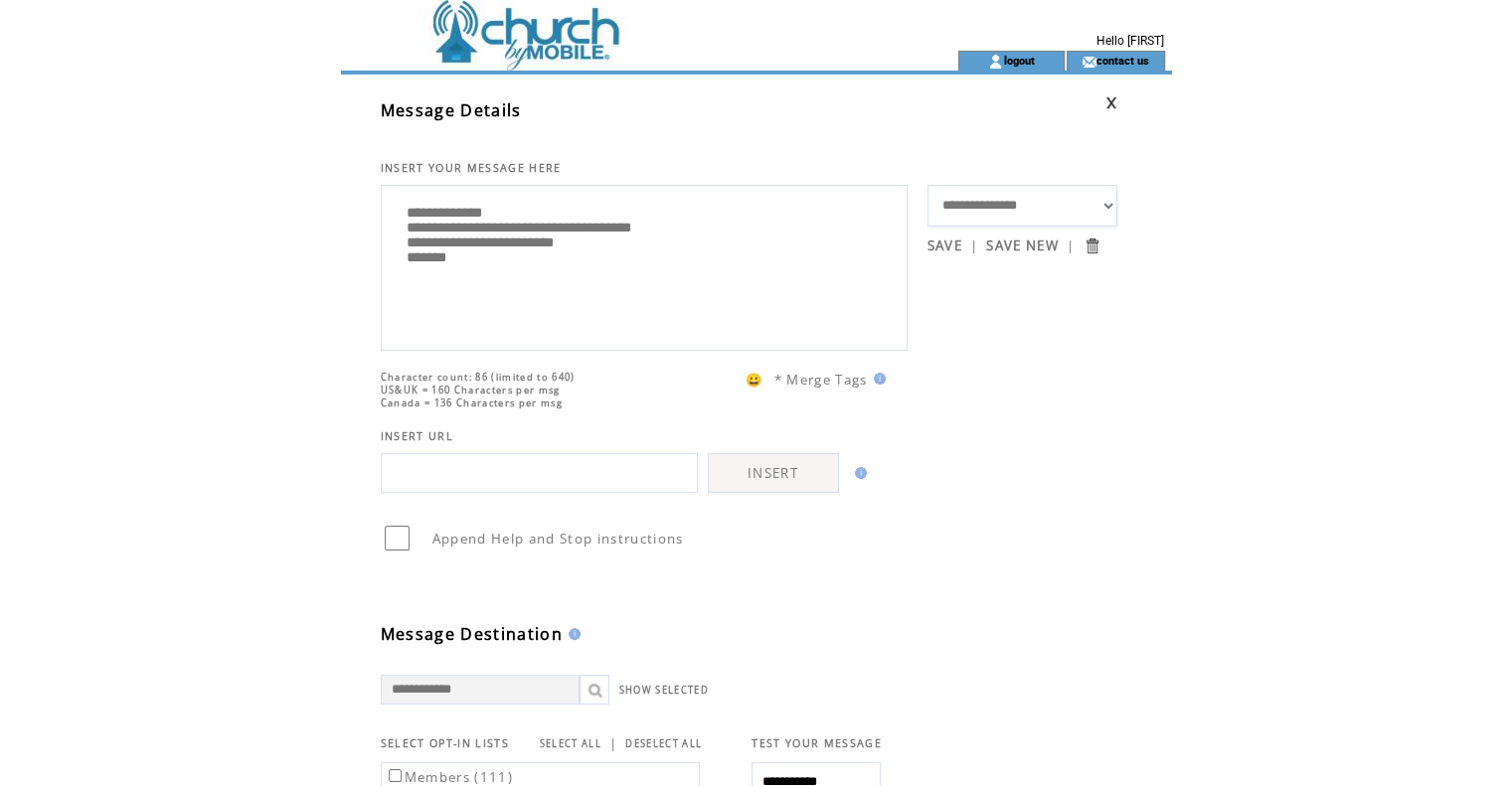 click on "**********" at bounding box center (644, 265) 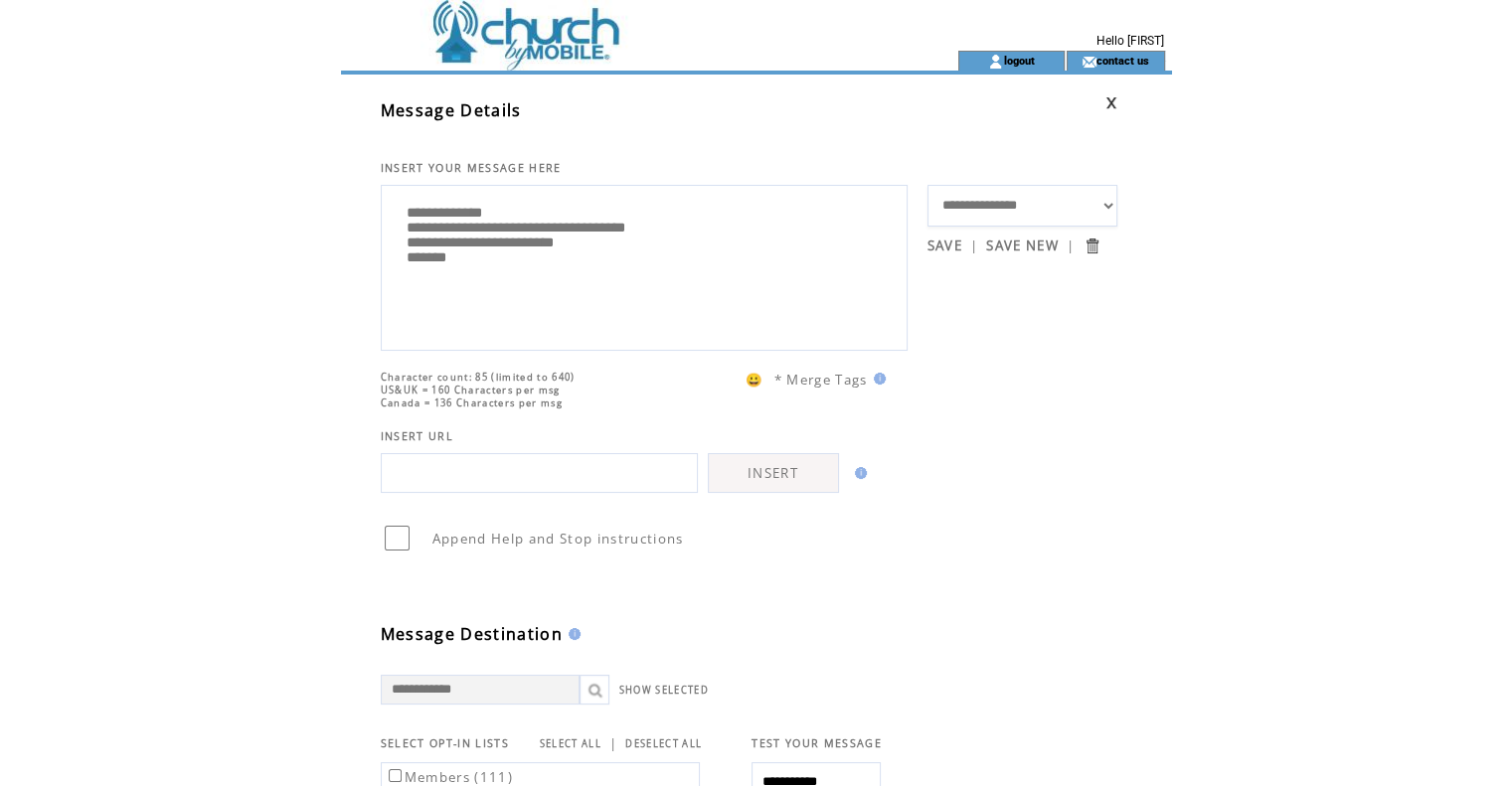 type on "**********" 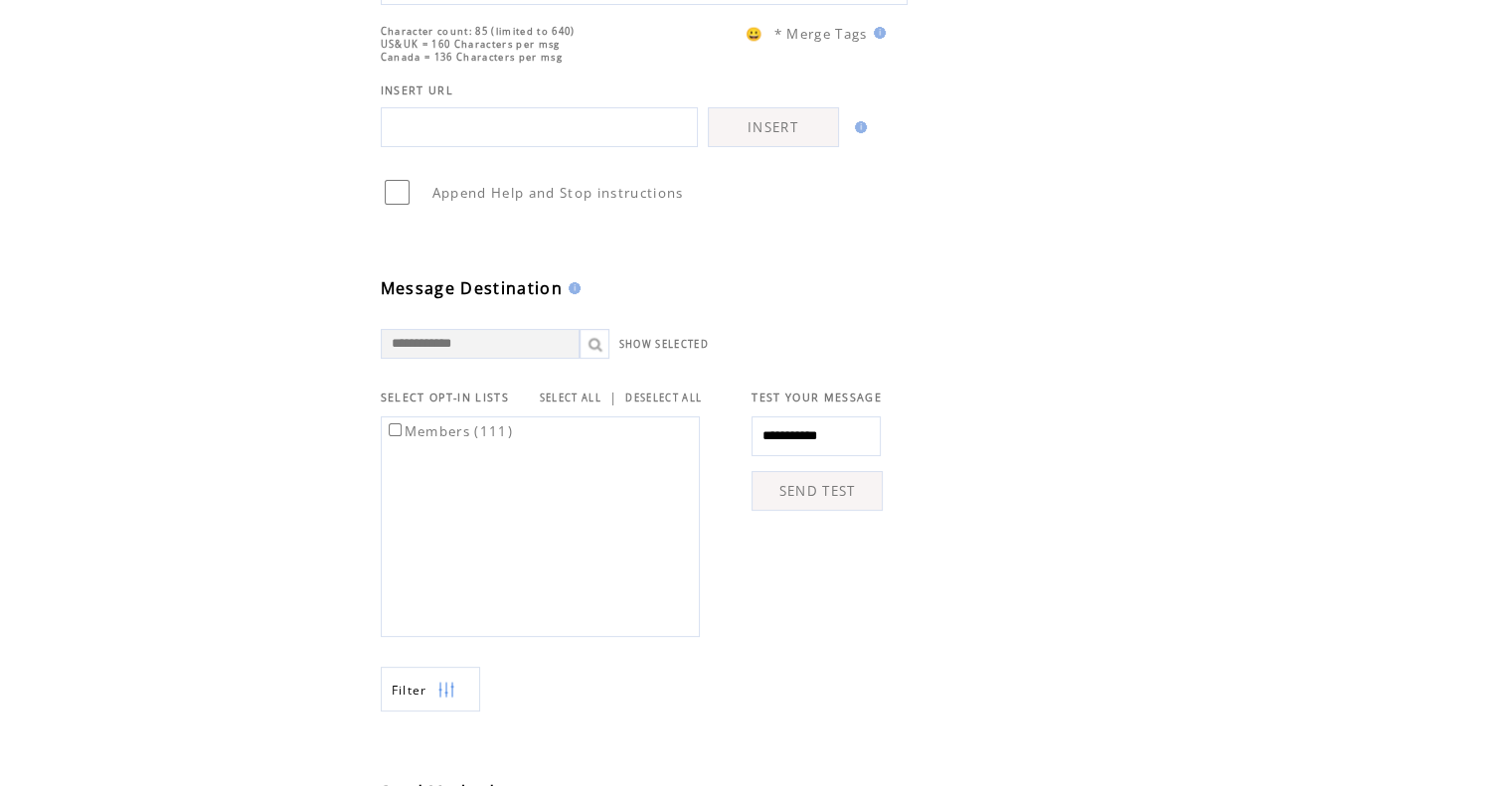 scroll, scrollTop: 366, scrollLeft: 0, axis: vertical 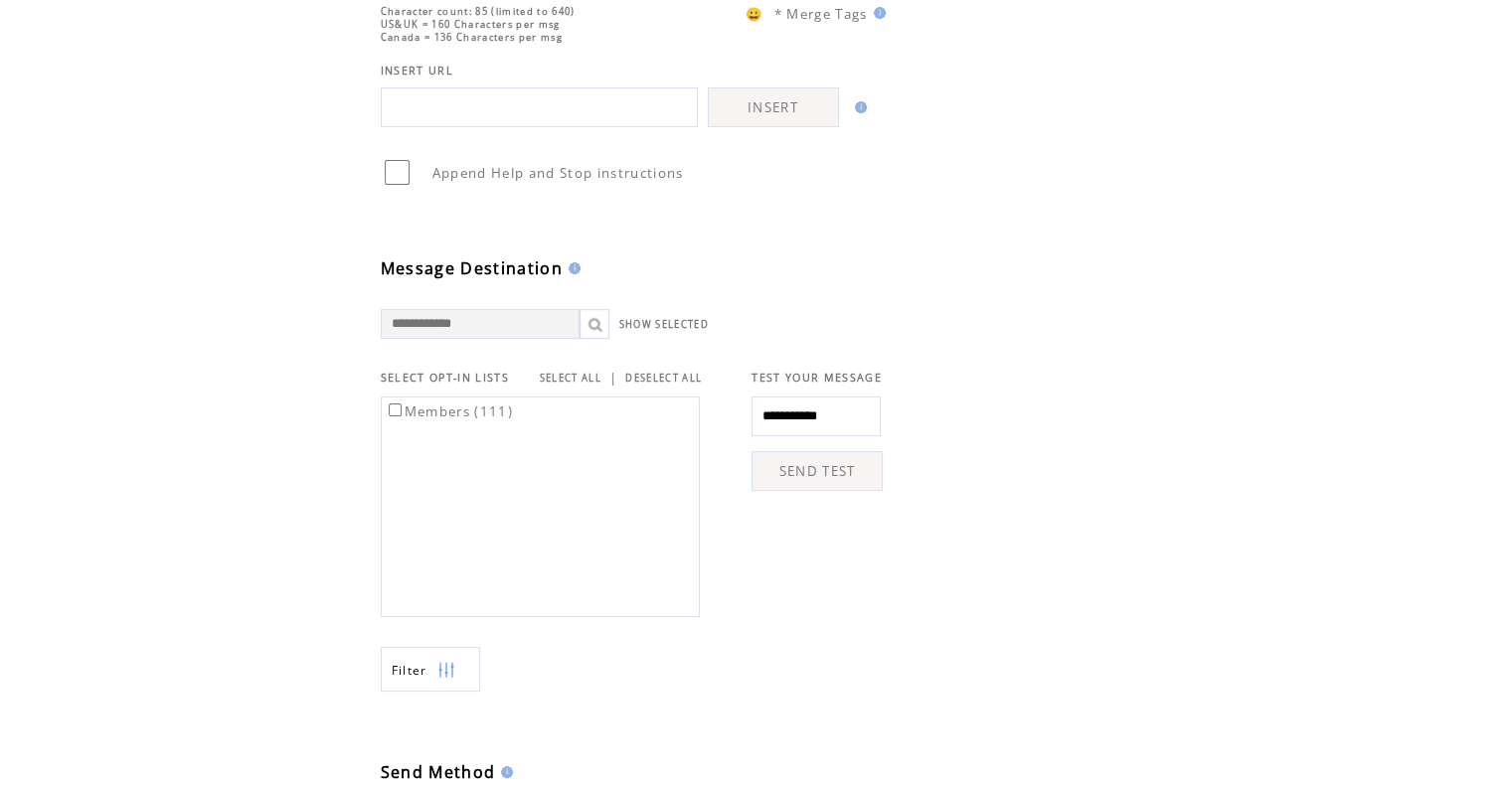 click on "**********" at bounding box center [816, 416] 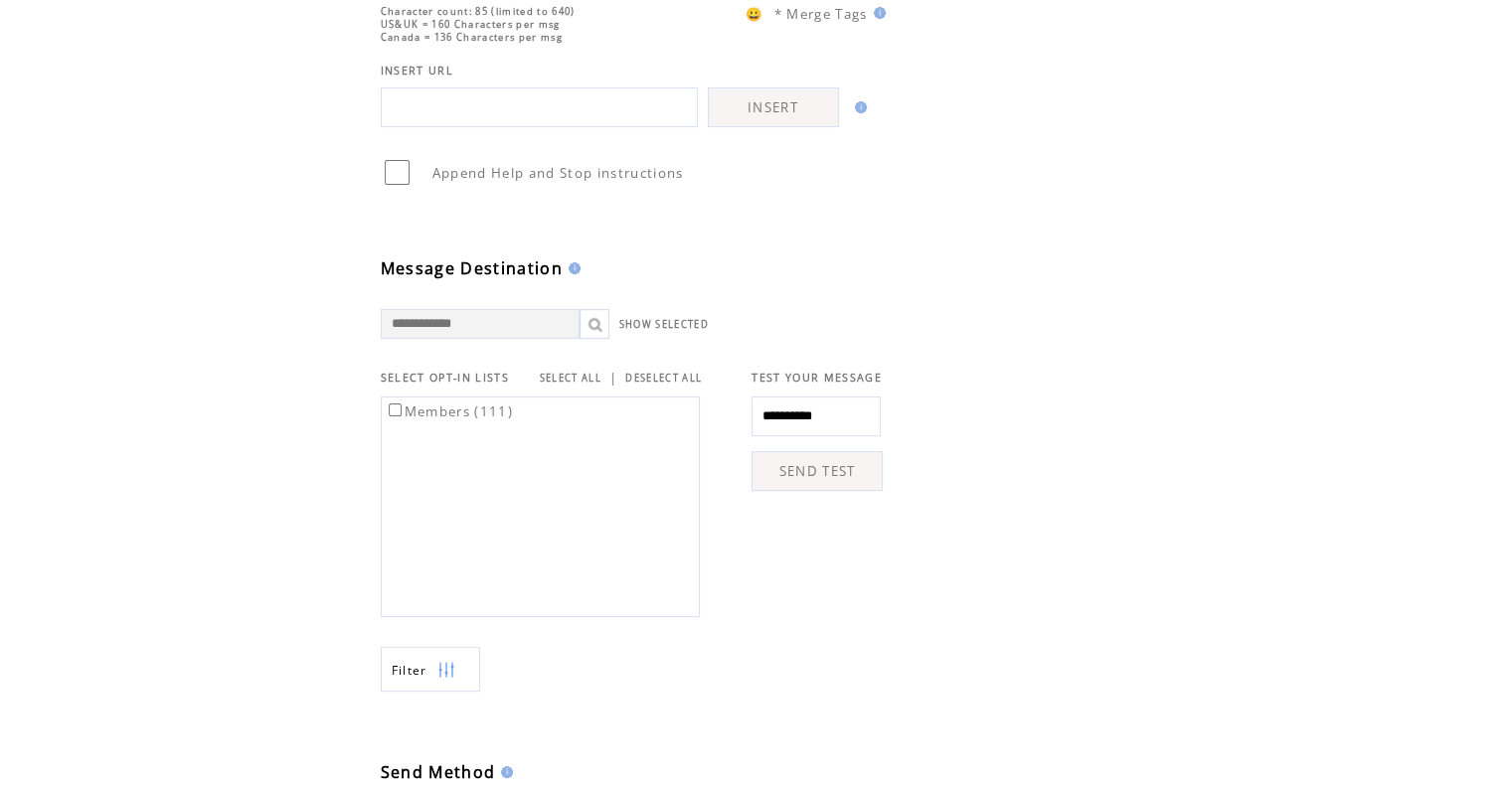 type on "**********" 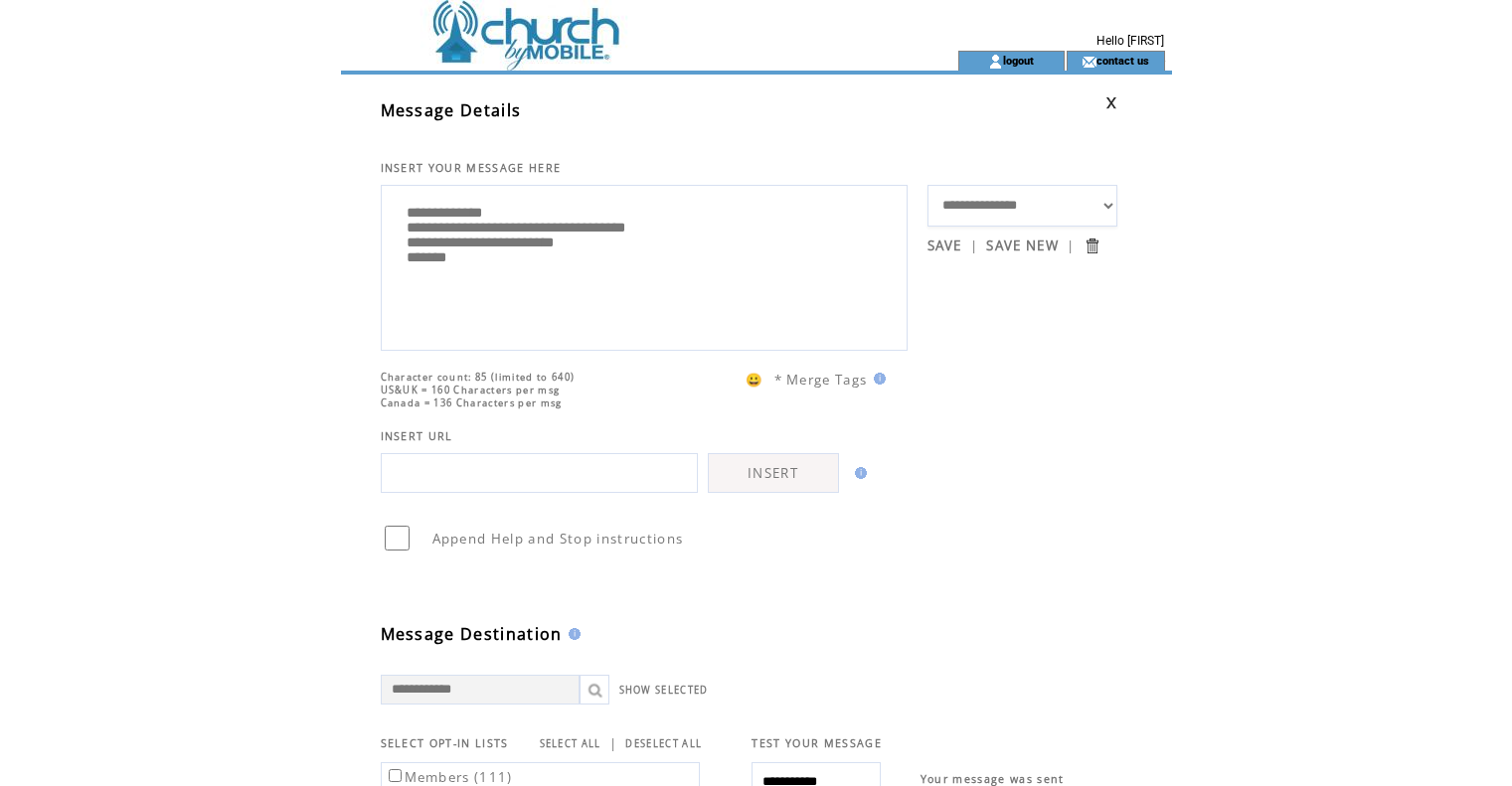 scroll, scrollTop: 0, scrollLeft: 0, axis: both 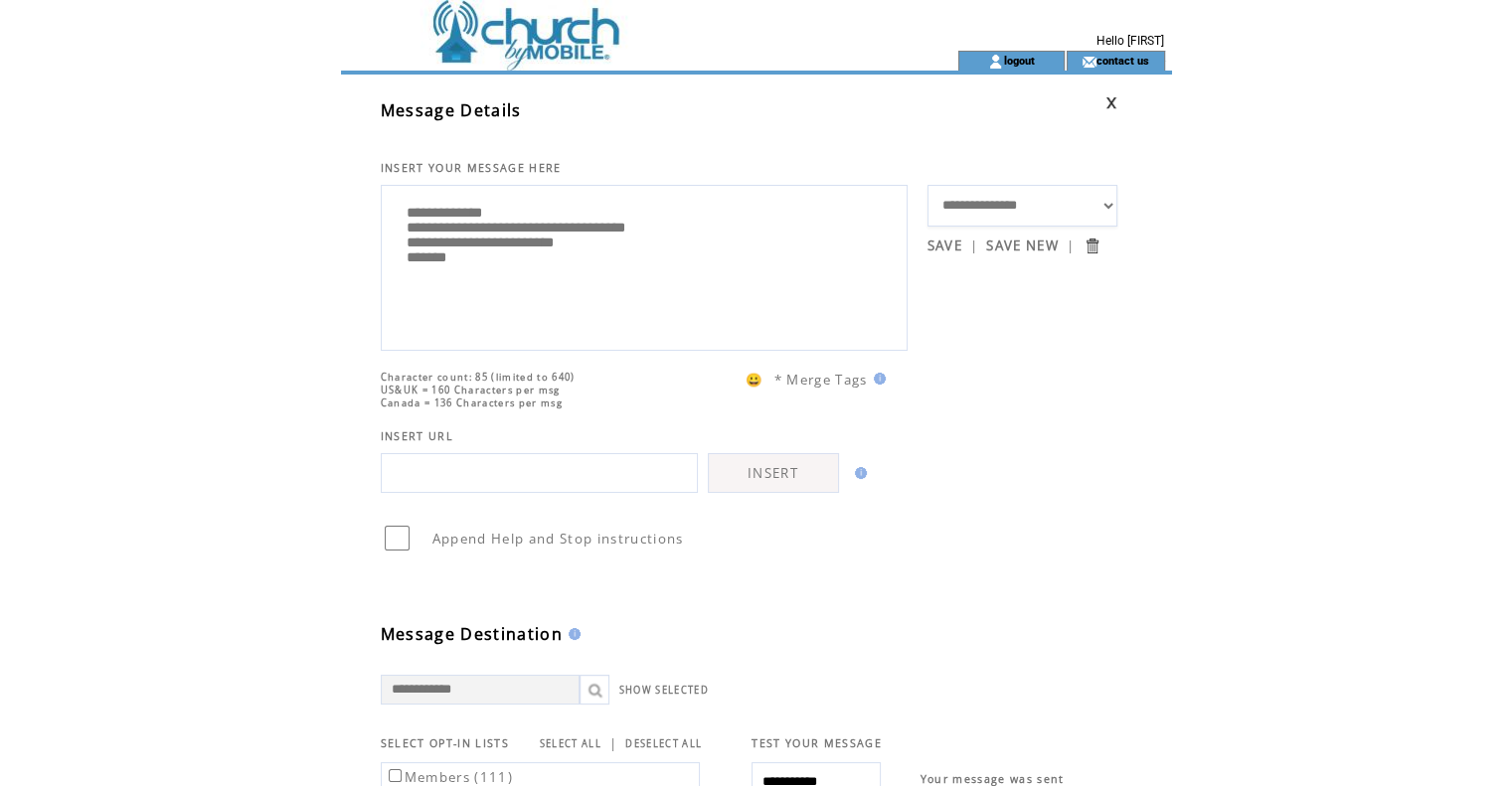 click on "**********" at bounding box center [654, 262] 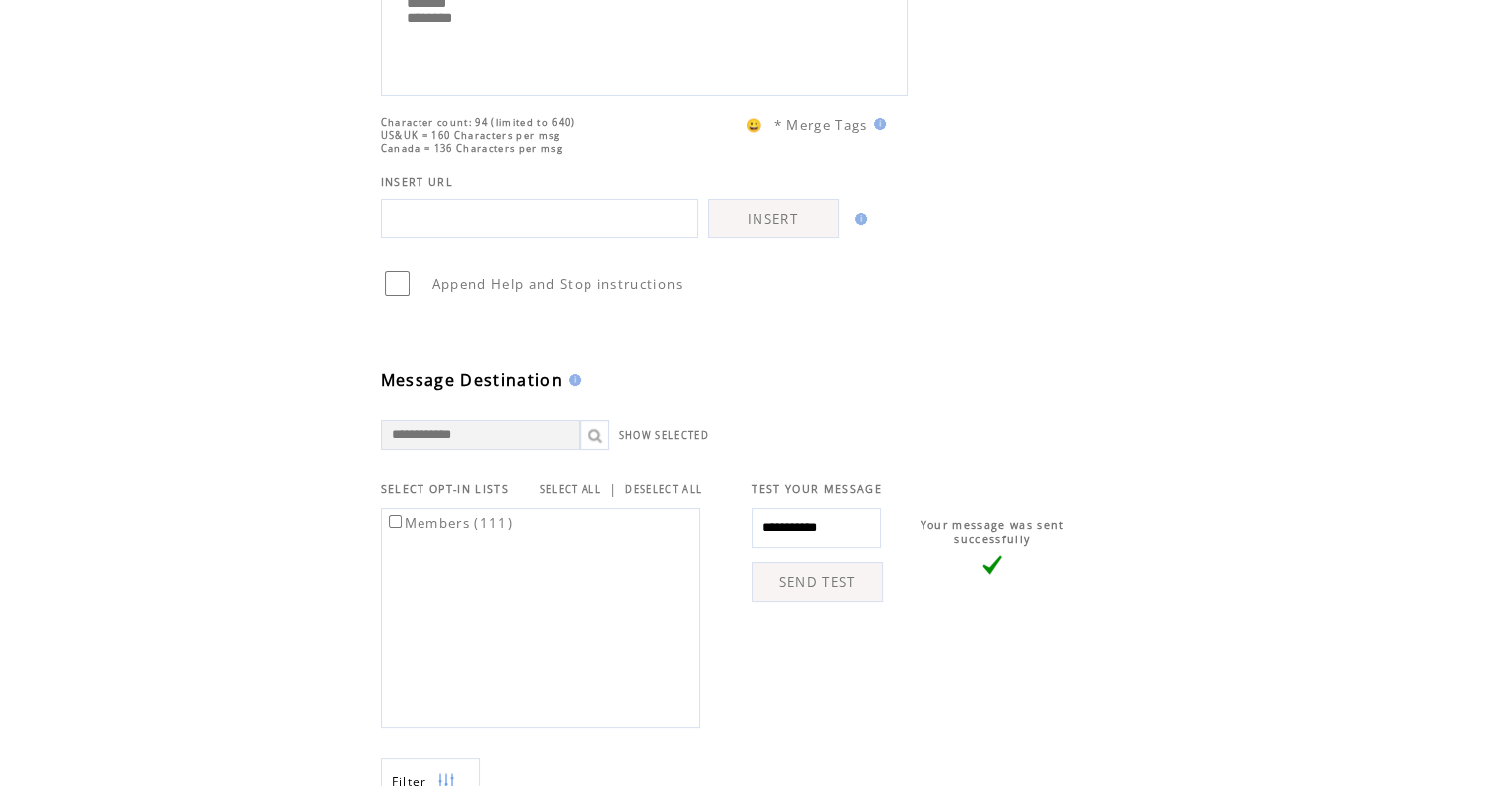 scroll, scrollTop: 297, scrollLeft: 0, axis: vertical 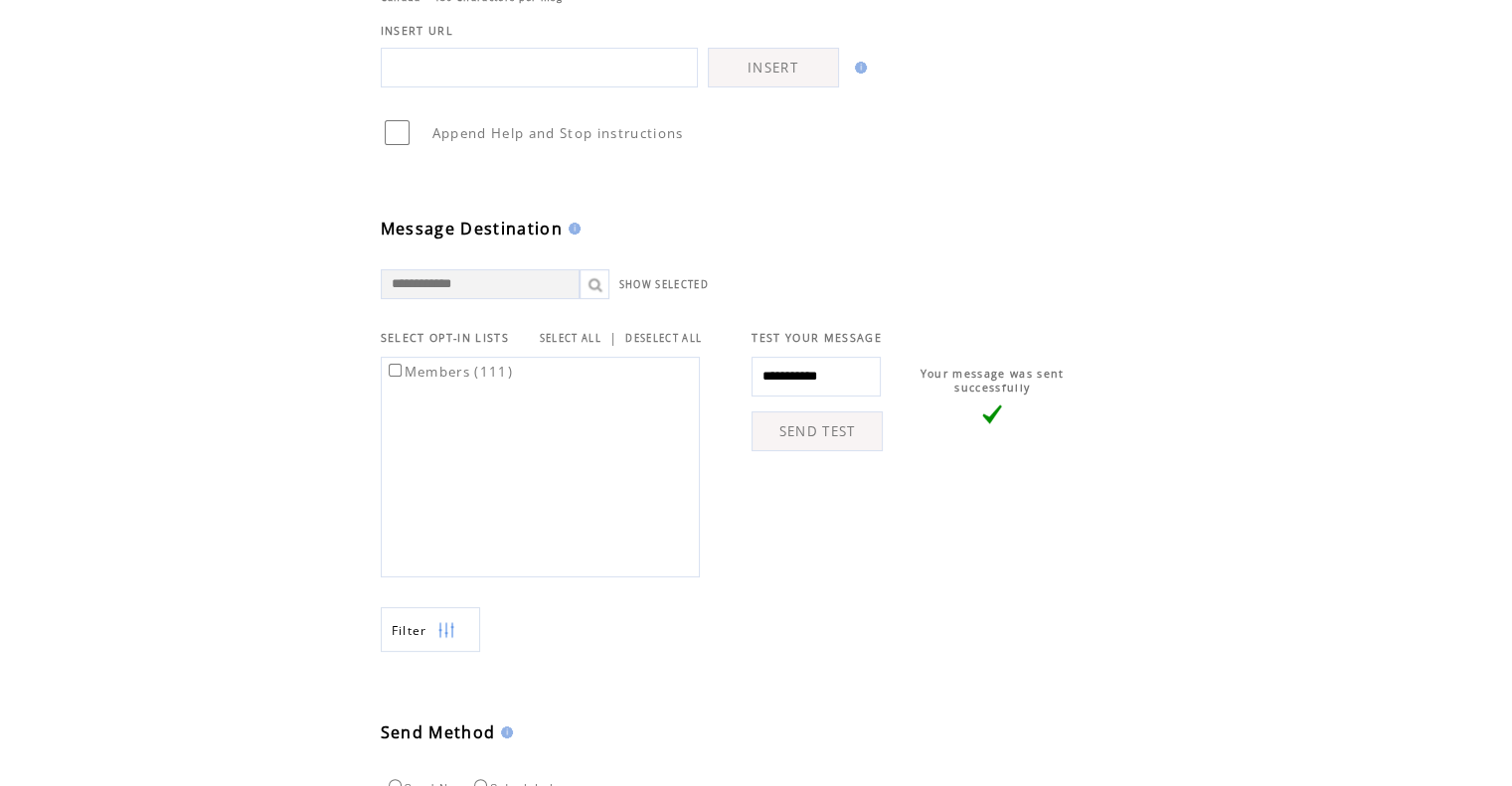 type on "**********" 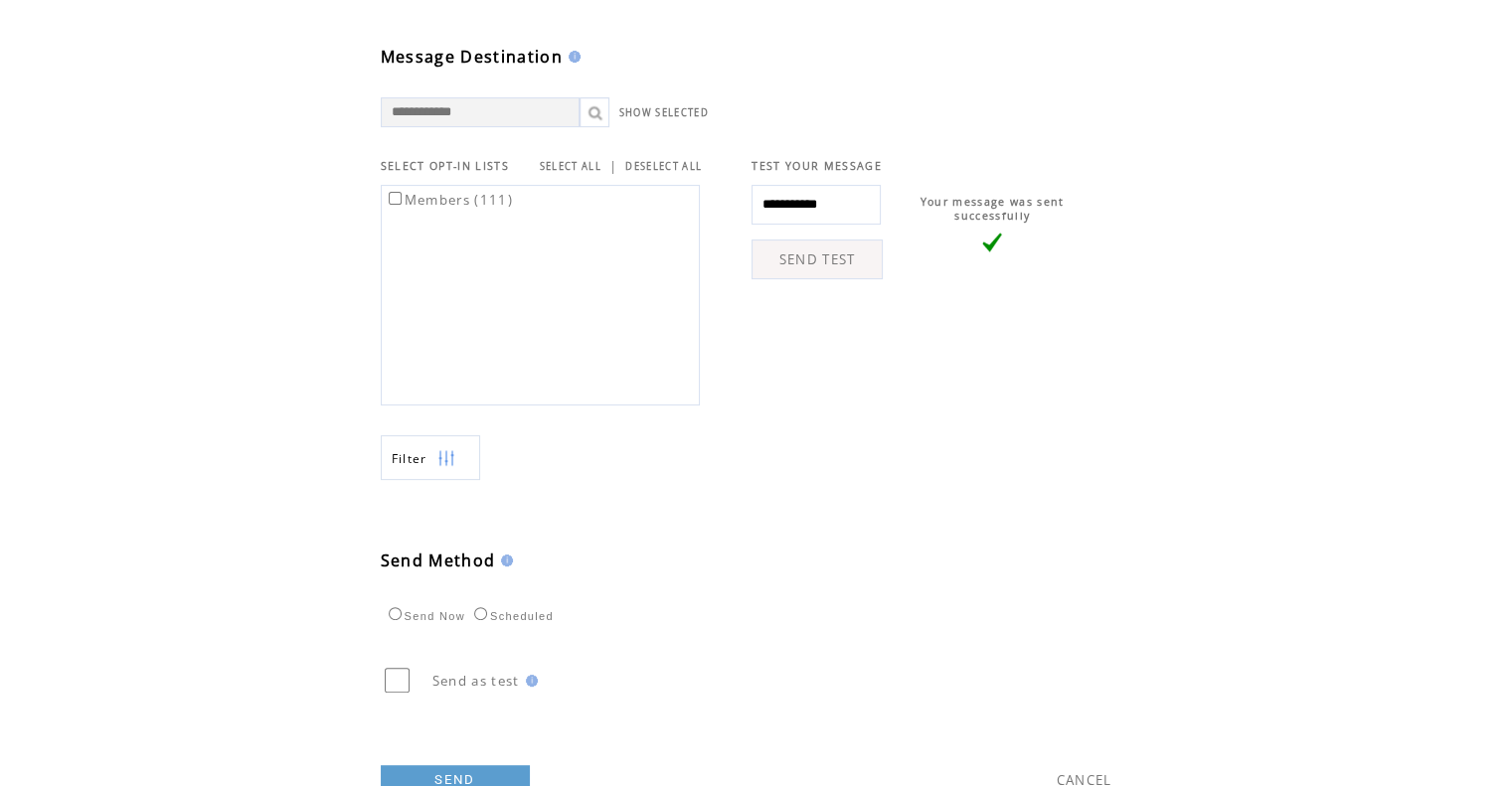 scroll, scrollTop: 641, scrollLeft: 0, axis: vertical 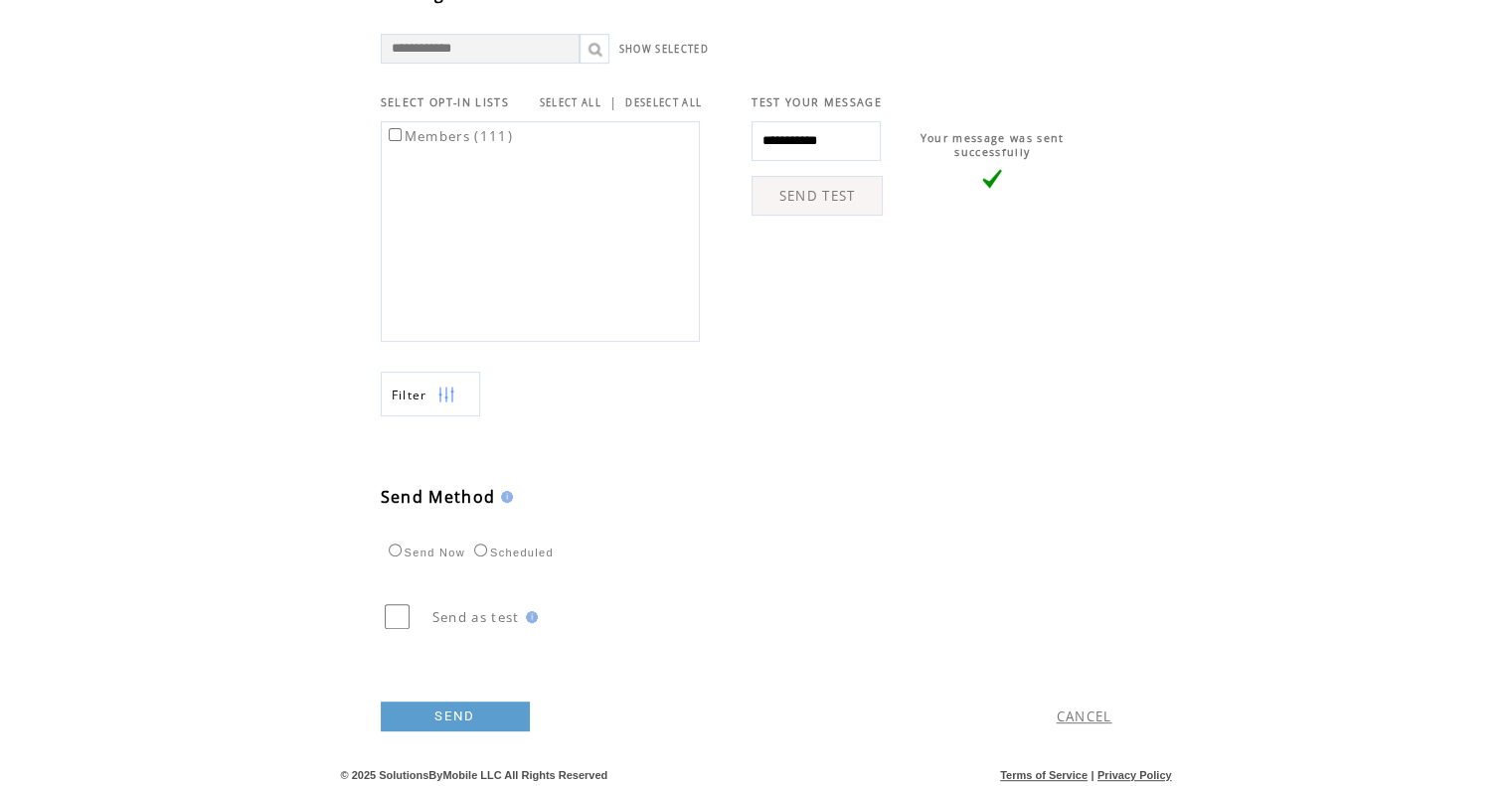 click on "SEND" at bounding box center [455, 716] 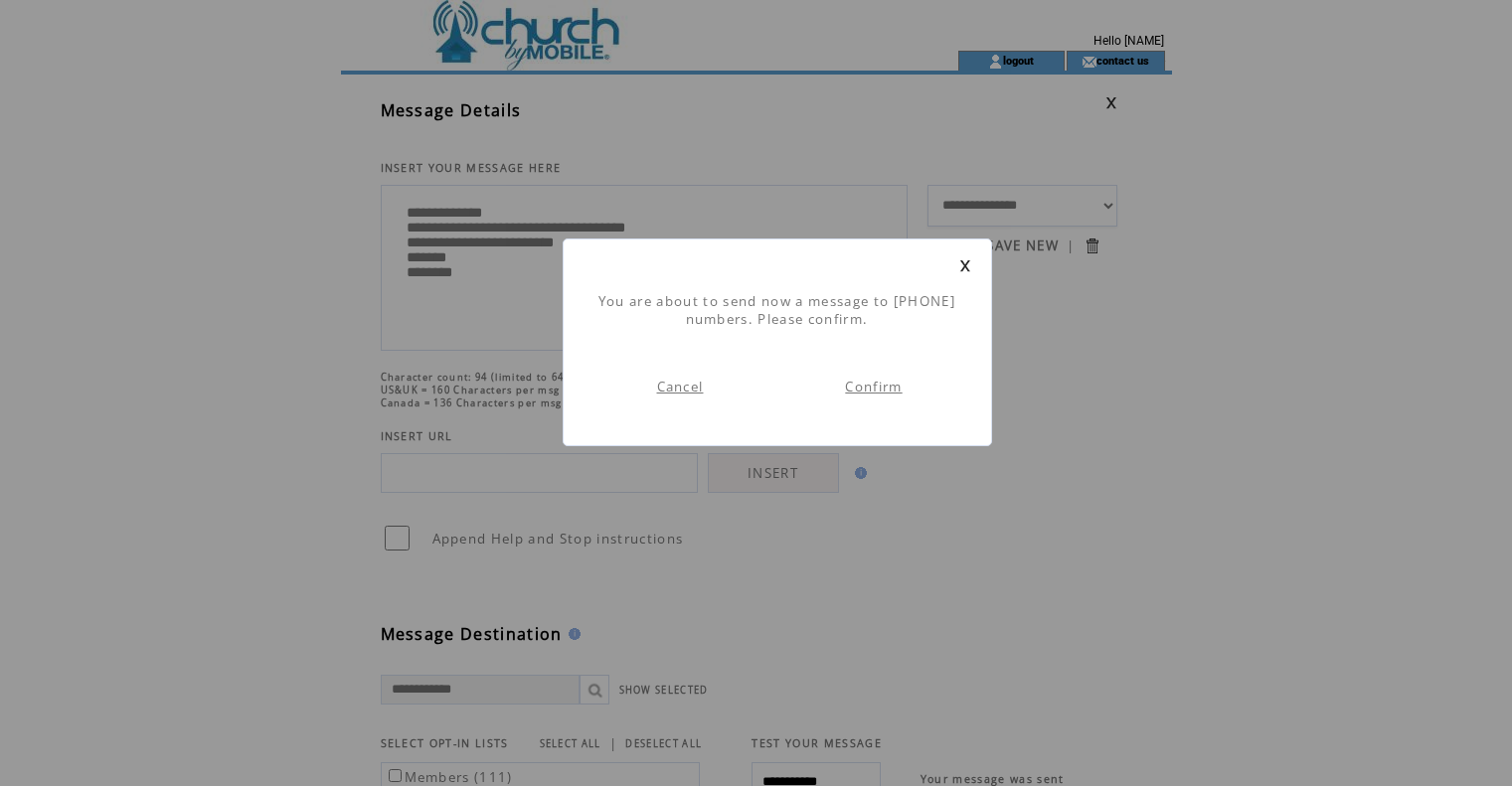 scroll, scrollTop: 0, scrollLeft: 0, axis: both 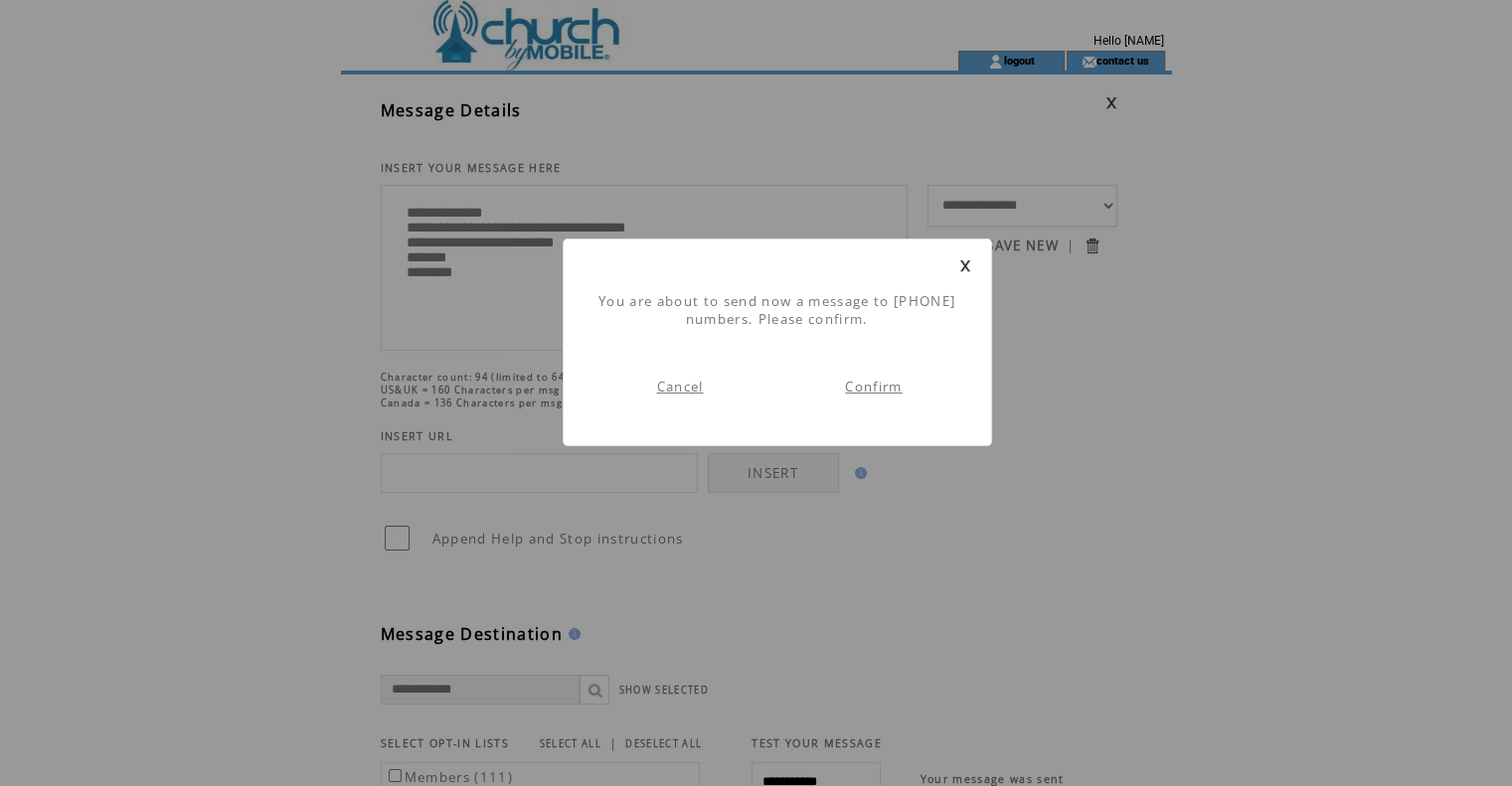 click on "Confirm" at bounding box center (873, 387) 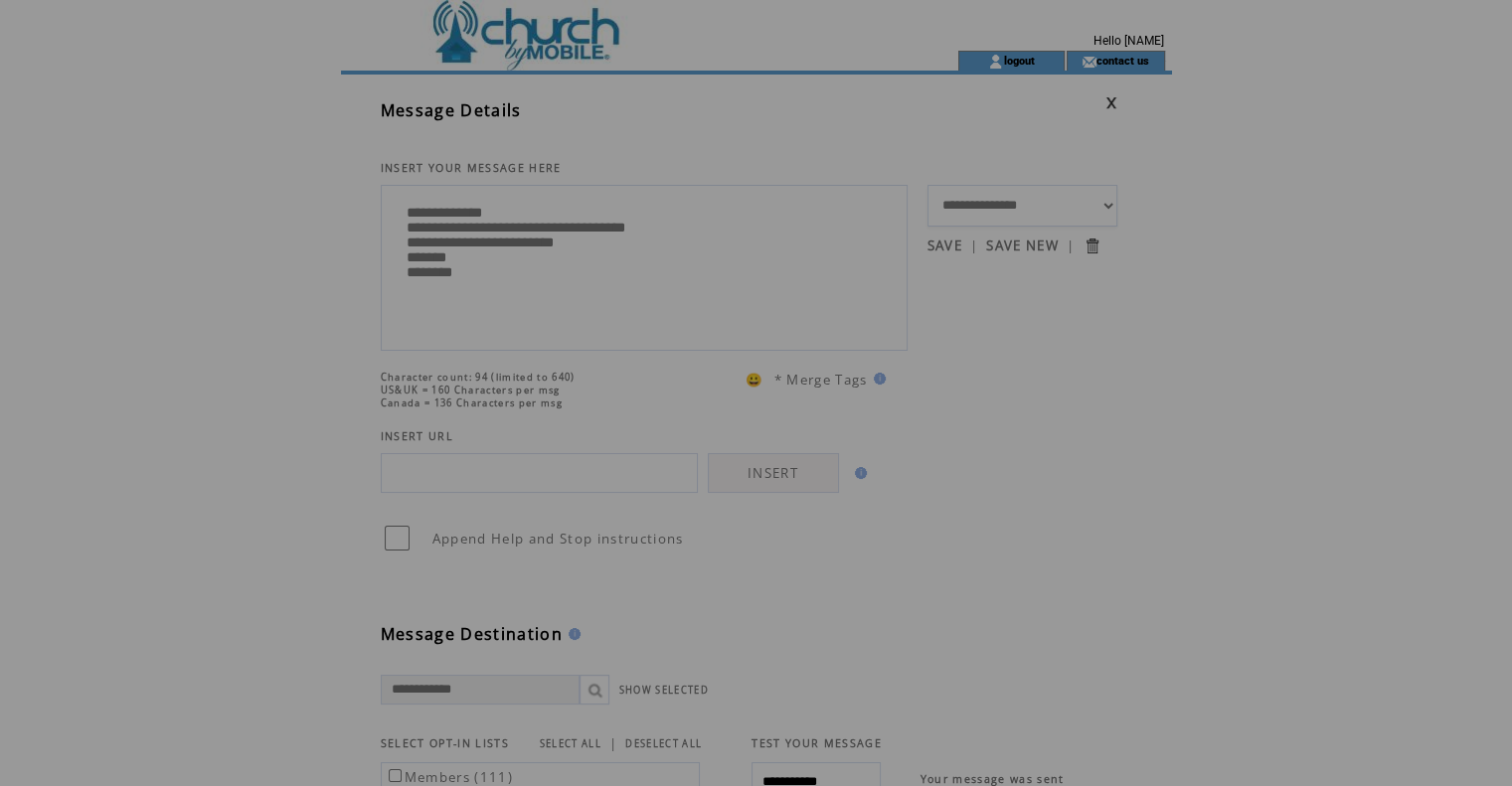 scroll, scrollTop: 0, scrollLeft: 0, axis: both 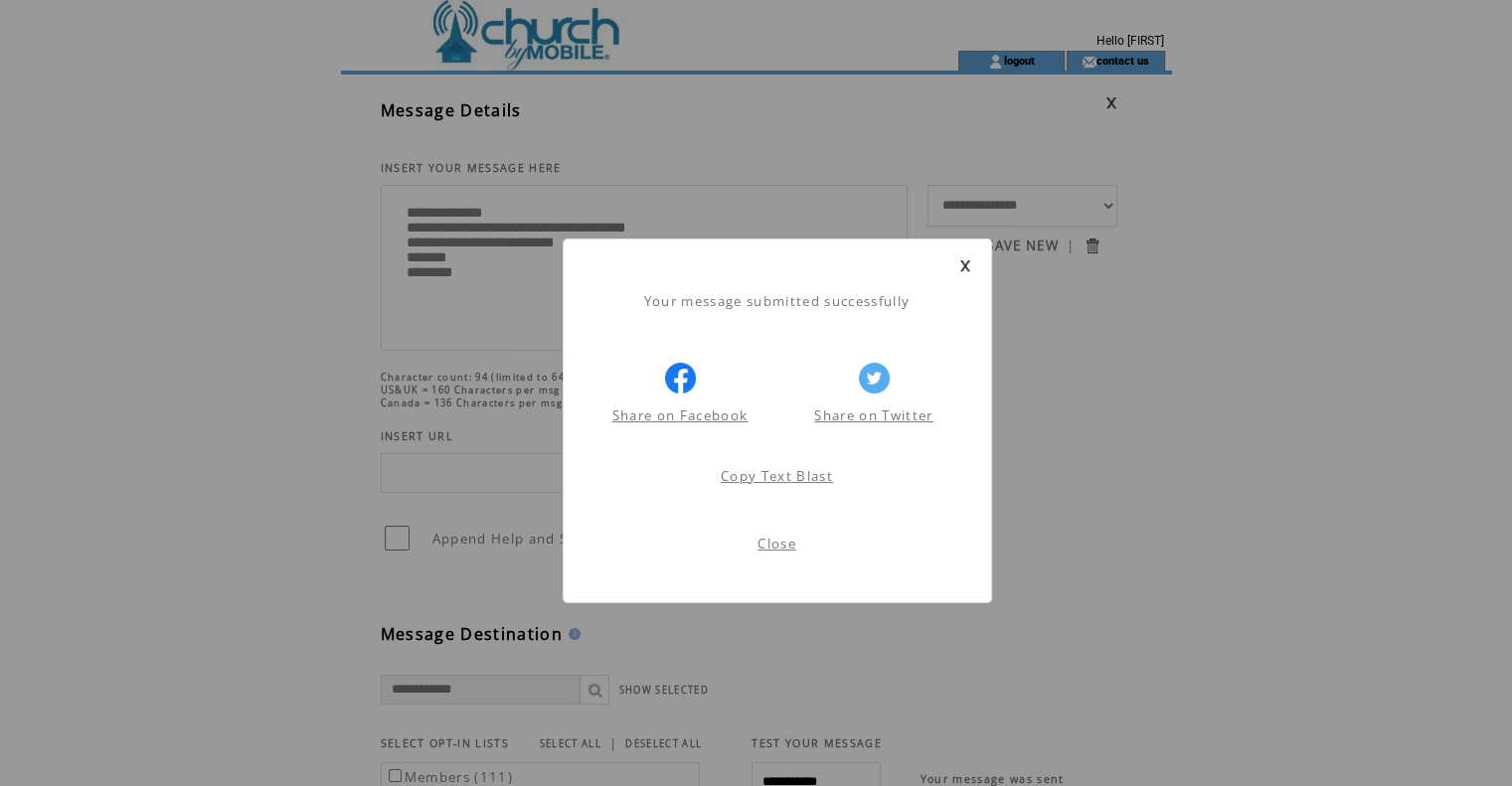 click on "Close" at bounding box center [777, 549] 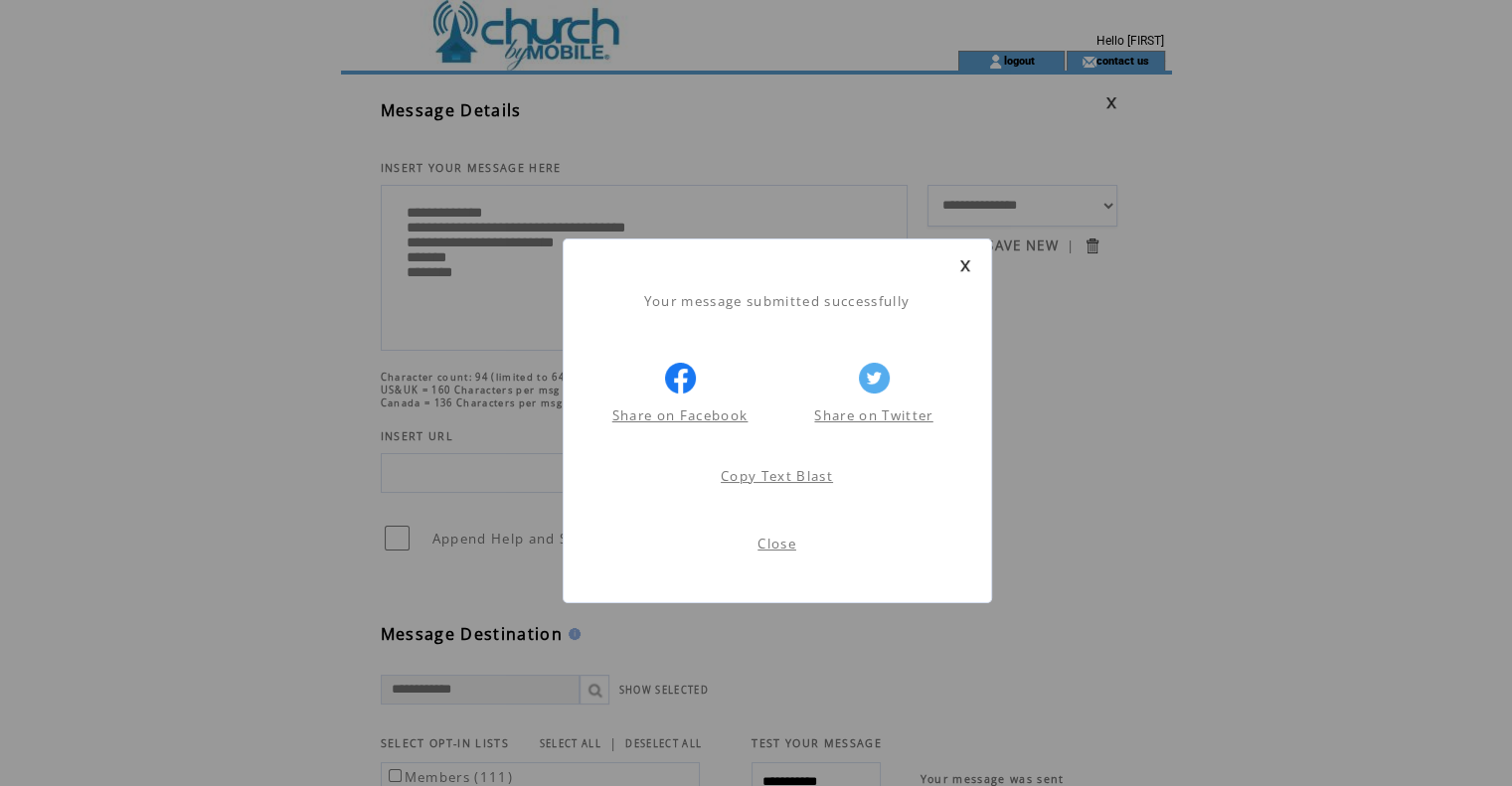 click on "Close" at bounding box center (776, 544) 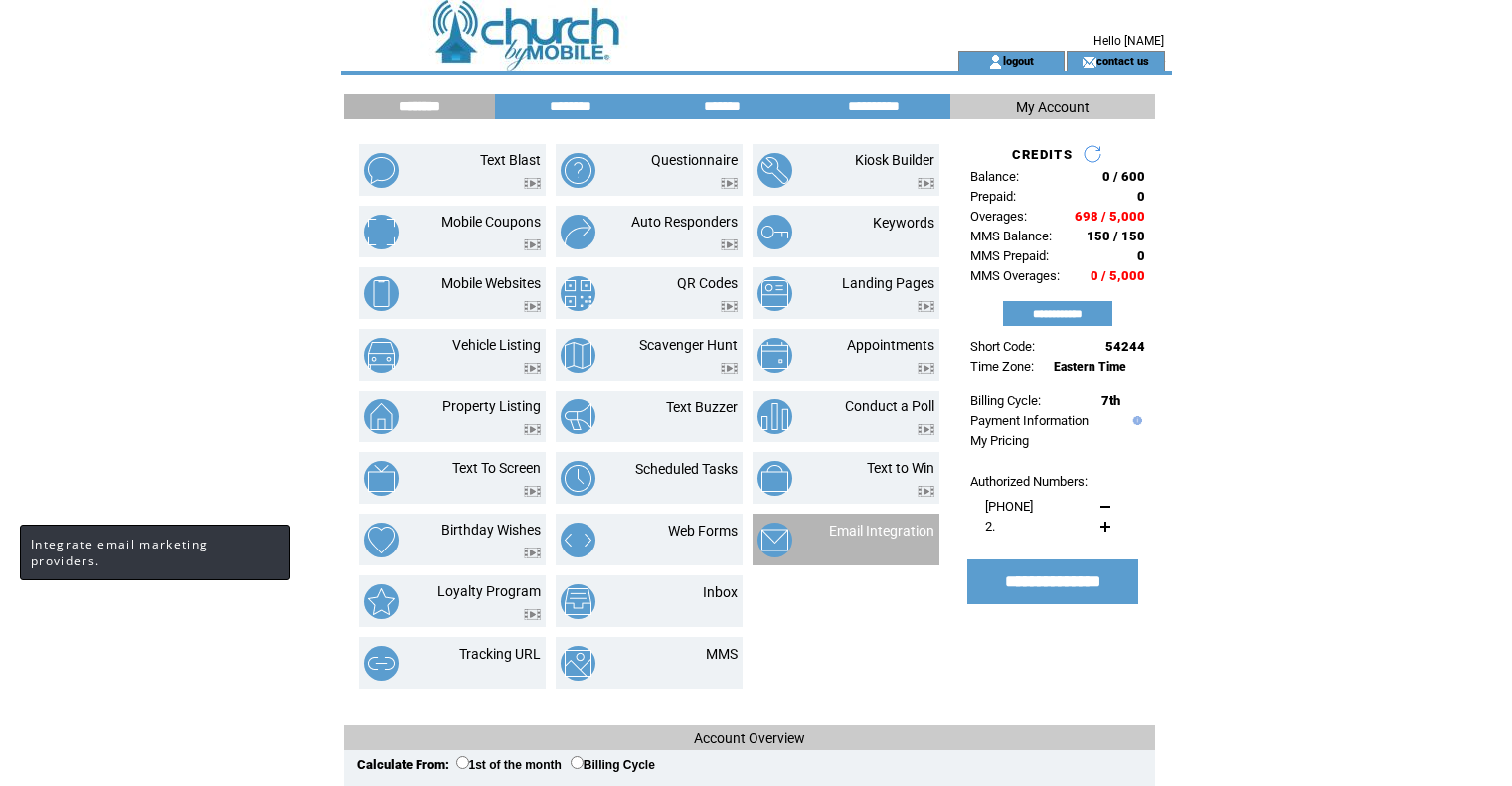 scroll, scrollTop: 0, scrollLeft: 0, axis: both 